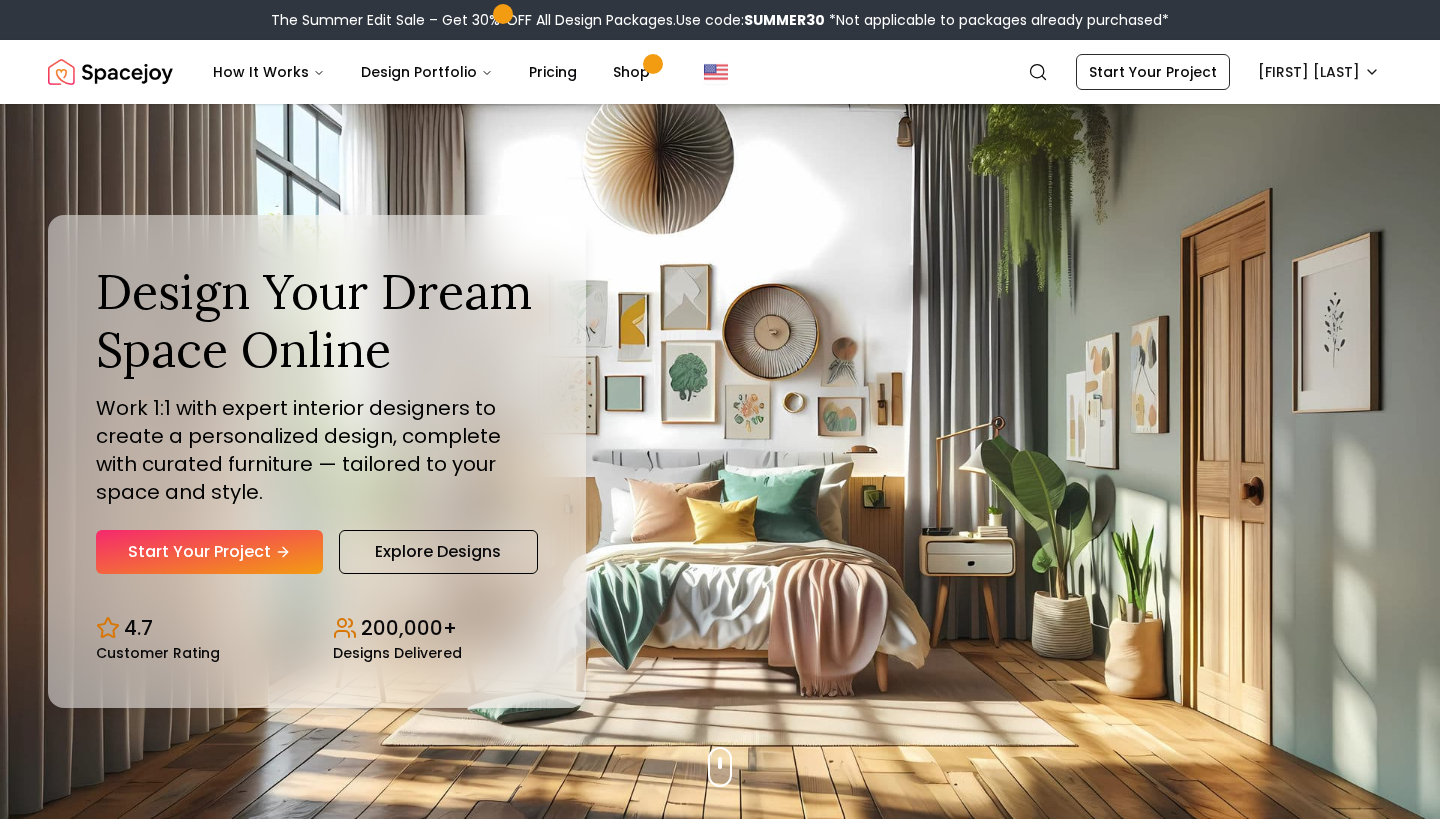 scroll, scrollTop: 0, scrollLeft: 0, axis: both 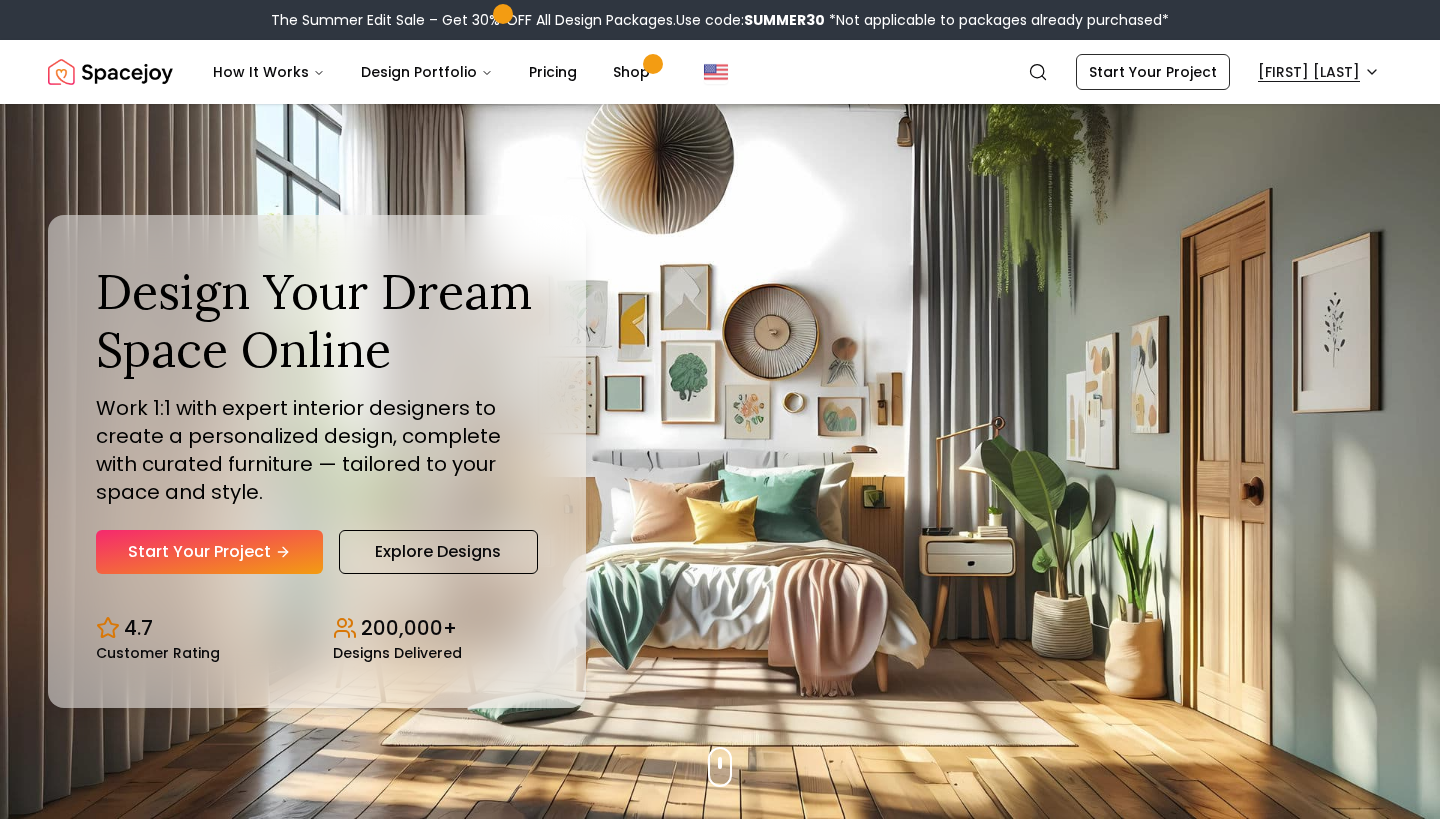 click on "The Summer Edit Sale – Get 30% OFF All Design Packages. Use code: SUMMER30 *Not applicable to packages already purchased* Spacejoy Search LI How It Works Design Portfolio Pricing Shop Search Start Your Project [FIRST] [LAST] Design Your Dream Space Online Work 1:1 with expert interior designers to create a personalized design, complete with curated furniture — tailored to your space and style. Start Your Project Explore Designs 4.7 Customer Rating 200,000+ Designs Delivered Design Your Dream Space Online Work 1:1 with expert interior designers to create a personalized design, complete with curated furniture — tailored to your space and style. Start Your Project Explore Designs 4.7 Customer Rating 200,000+ Designs Delivered The Summer Edit Sale Get 30% OFF on all Design Packages Get Started Summer Splash Sale Up to 60% OFF on Furniture & Decor Shop Now Get Matched with Expert Interior Designers Online! [FIRST] [LAST] Designer [FIRST] [LAST] Designer [FIRST] [LAST] Designer Designer" at bounding box center [720, 5980] 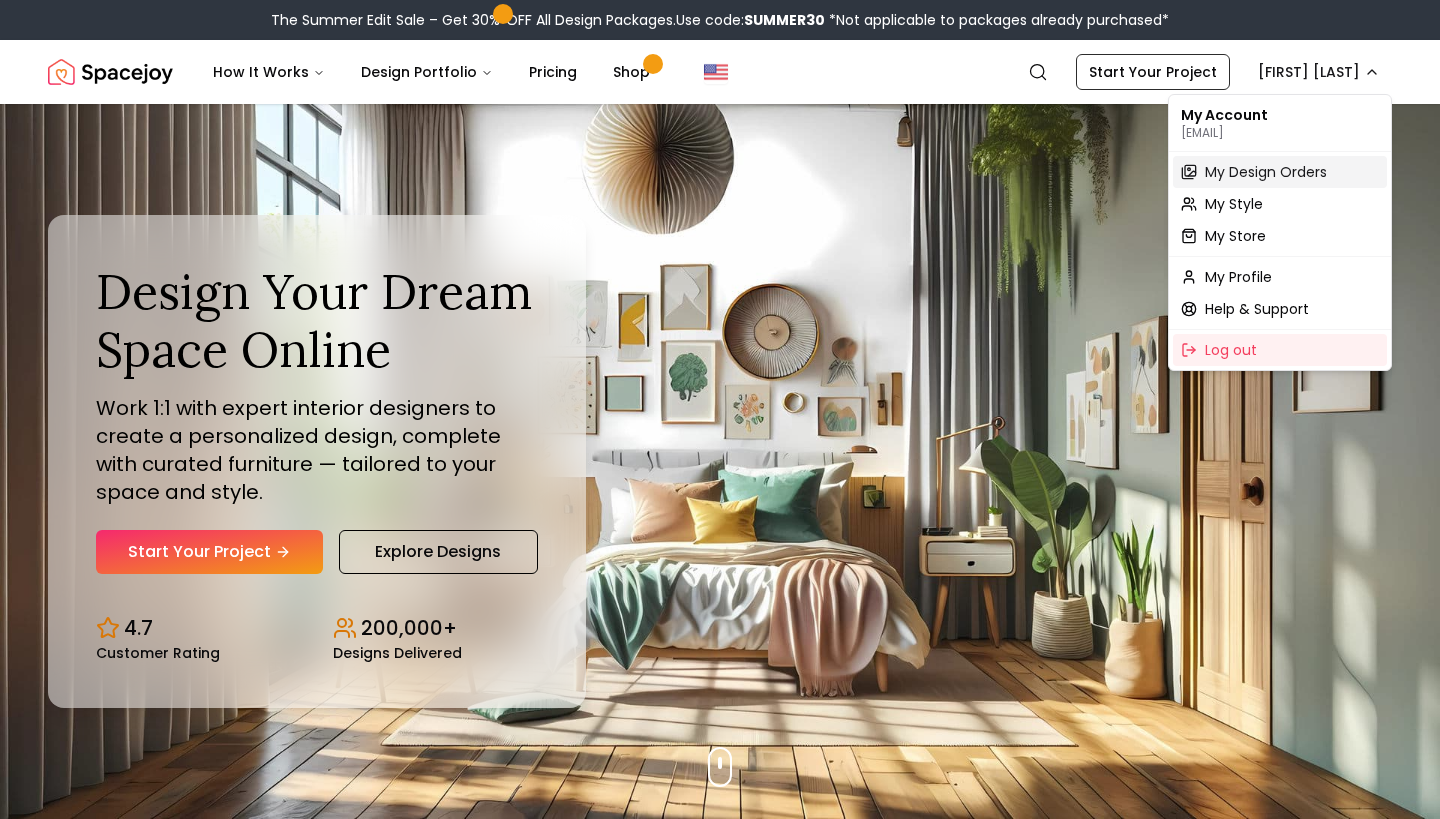 click on "My Design Orders" at bounding box center [1266, 172] 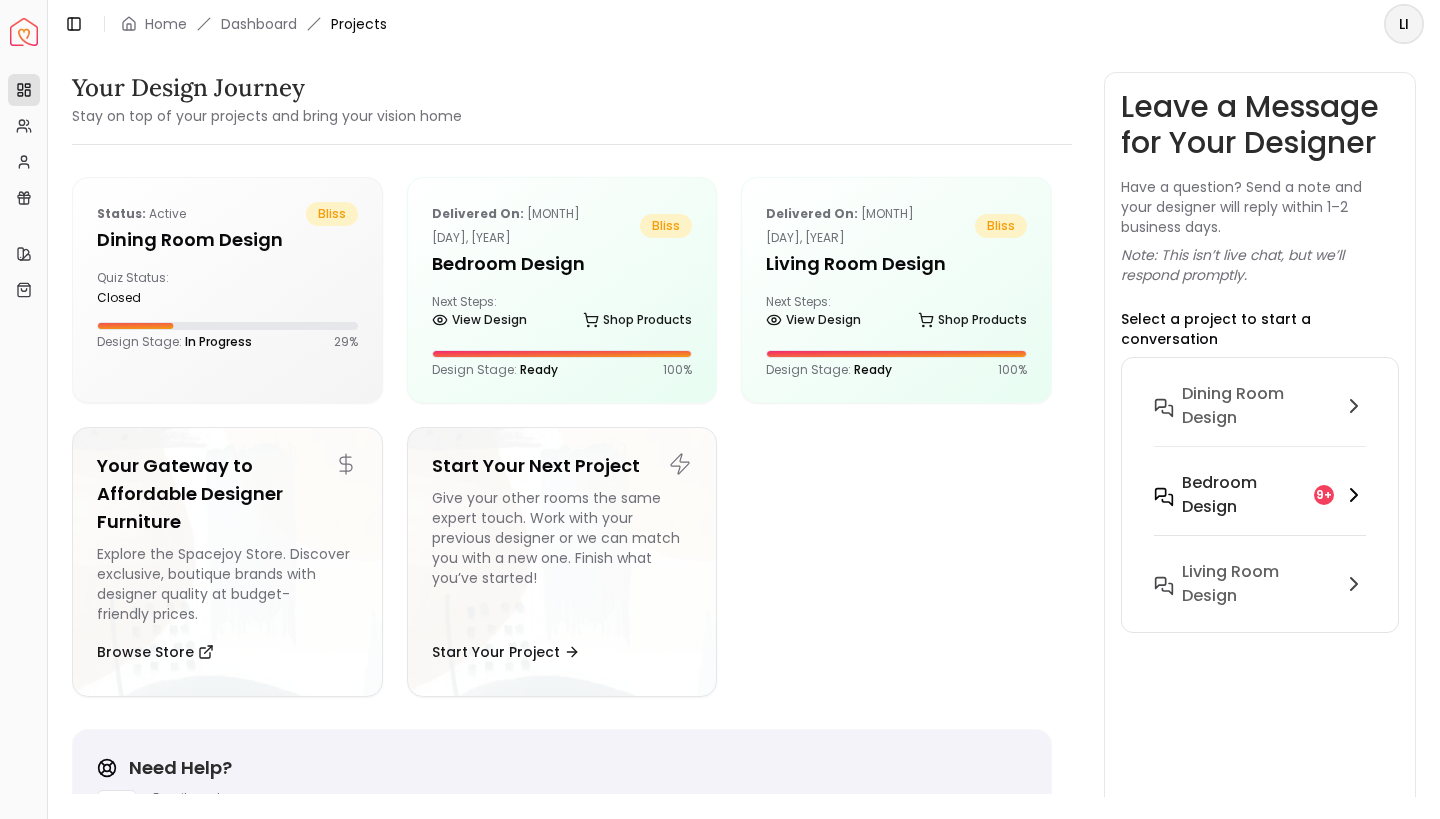click 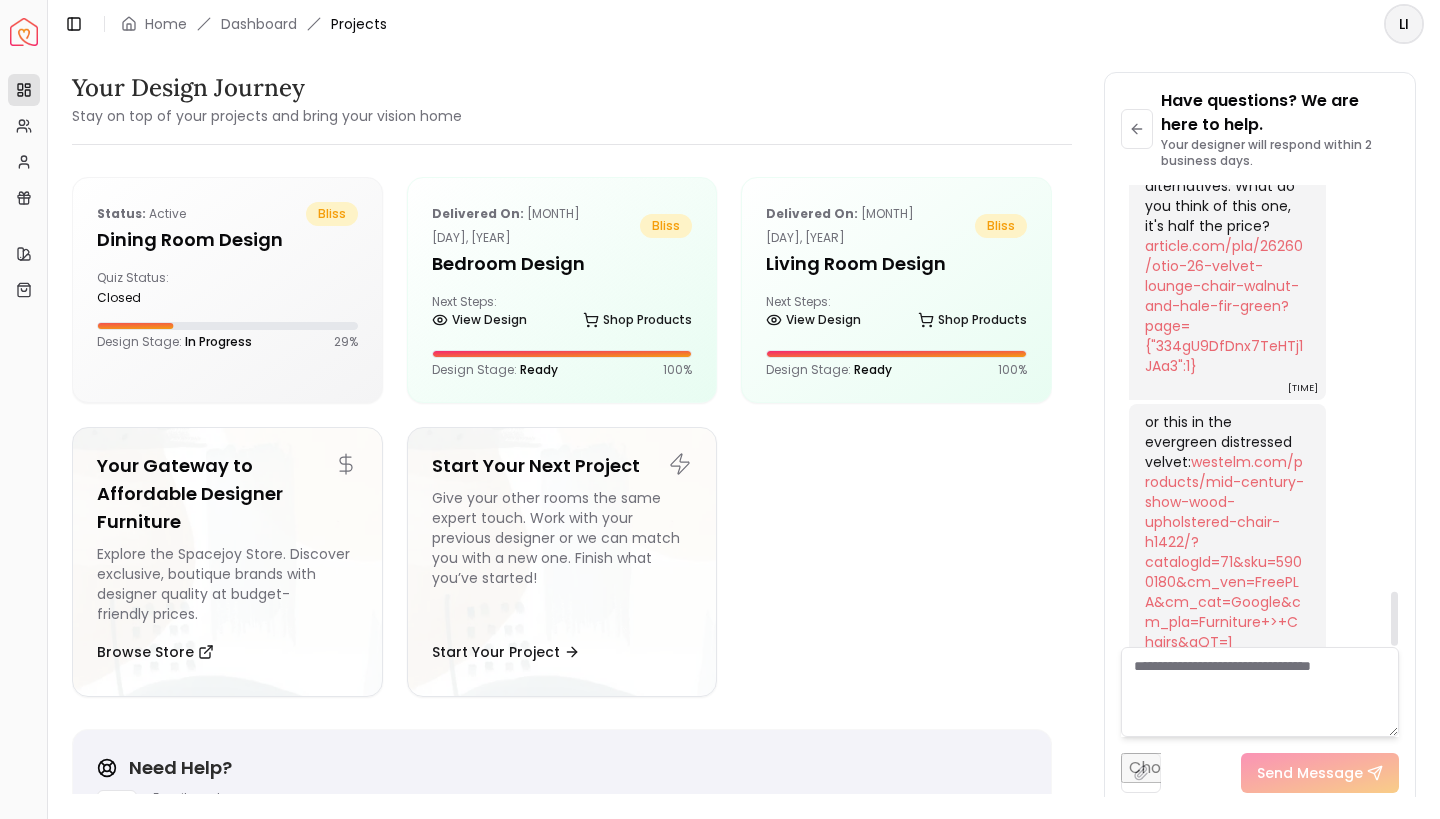 scroll, scrollTop: 3456, scrollLeft: 0, axis: vertical 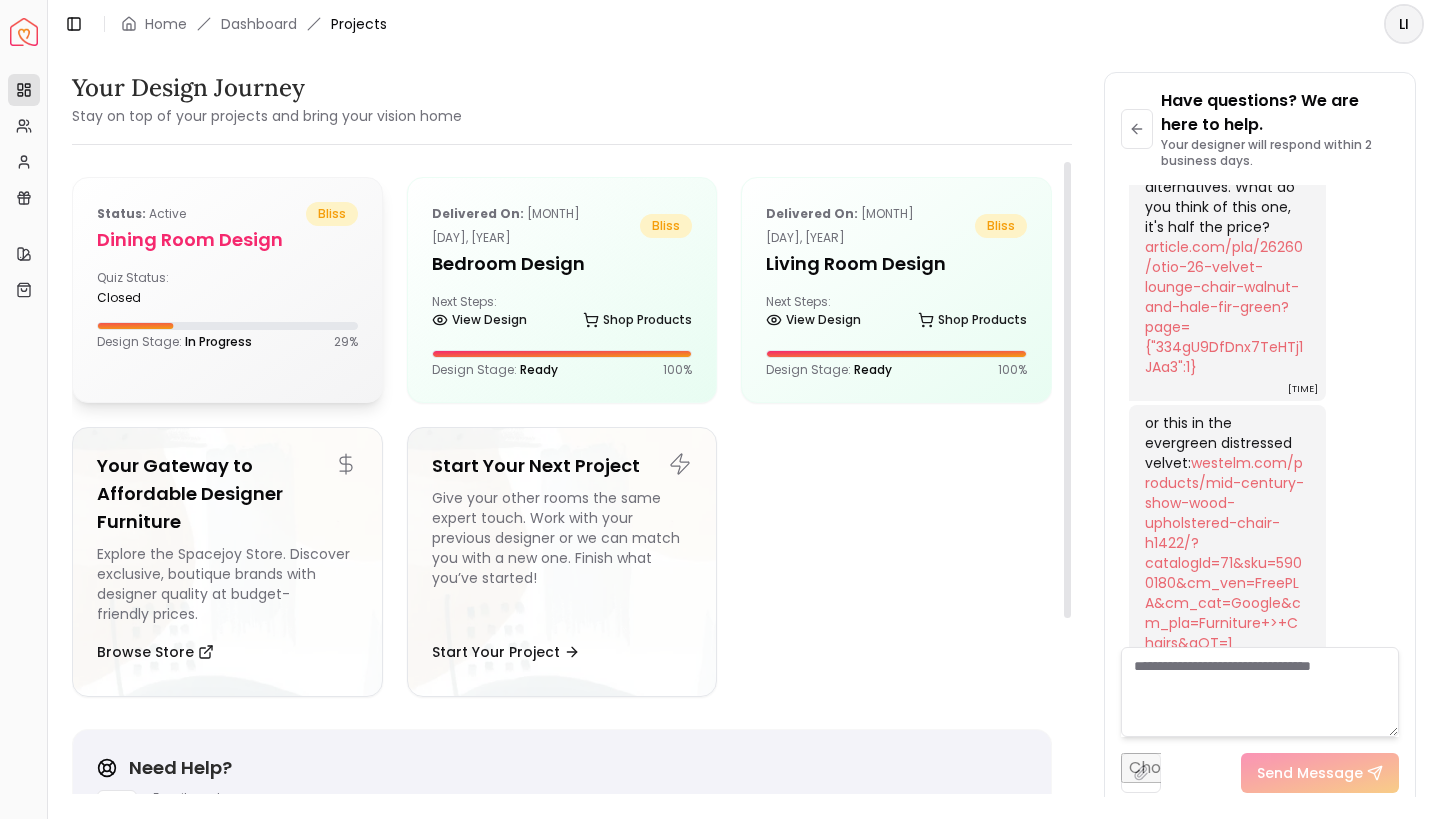 click on "Quiz Status: closed" at bounding box center [227, 288] 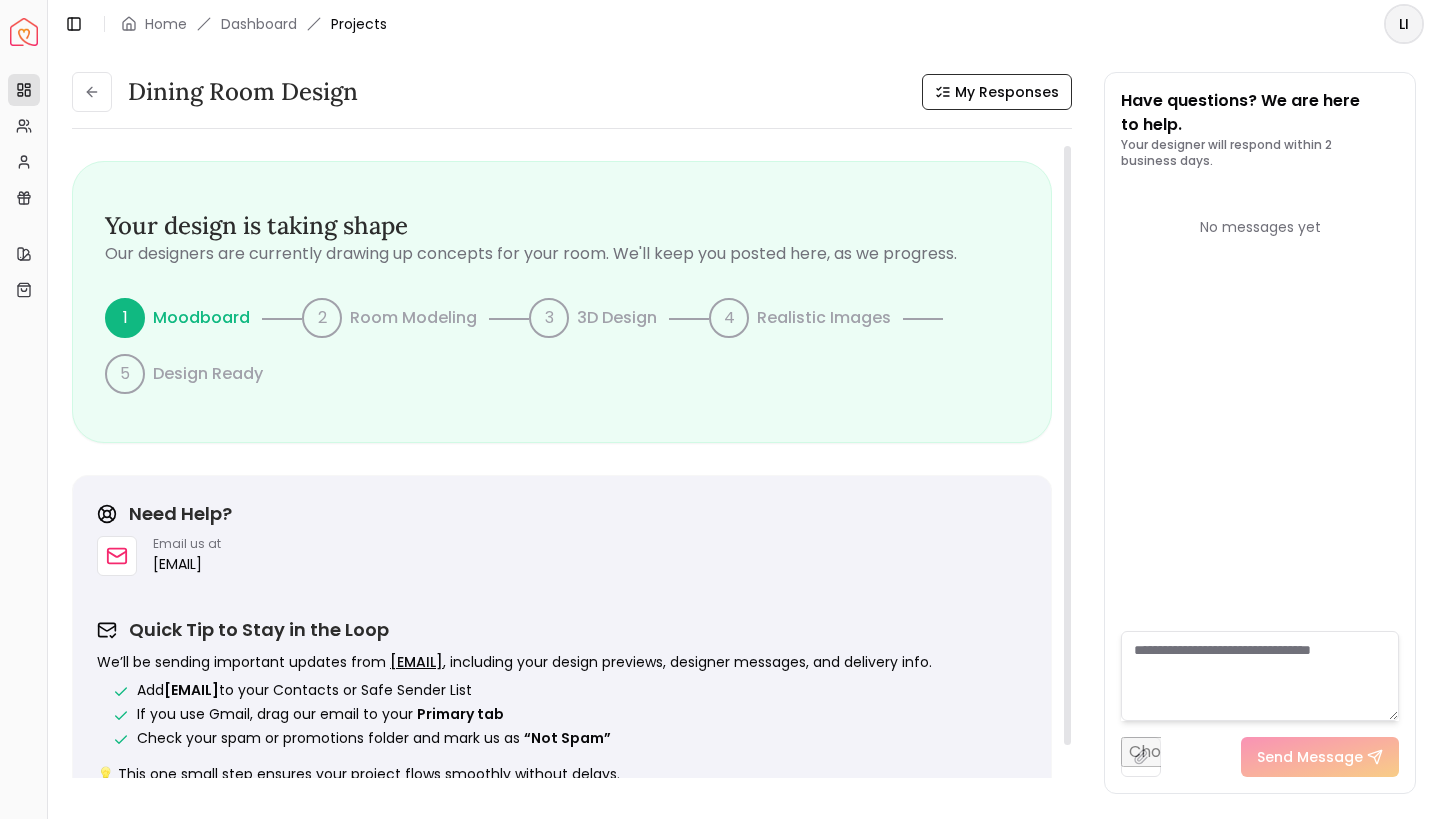 scroll, scrollTop: 0, scrollLeft: 0, axis: both 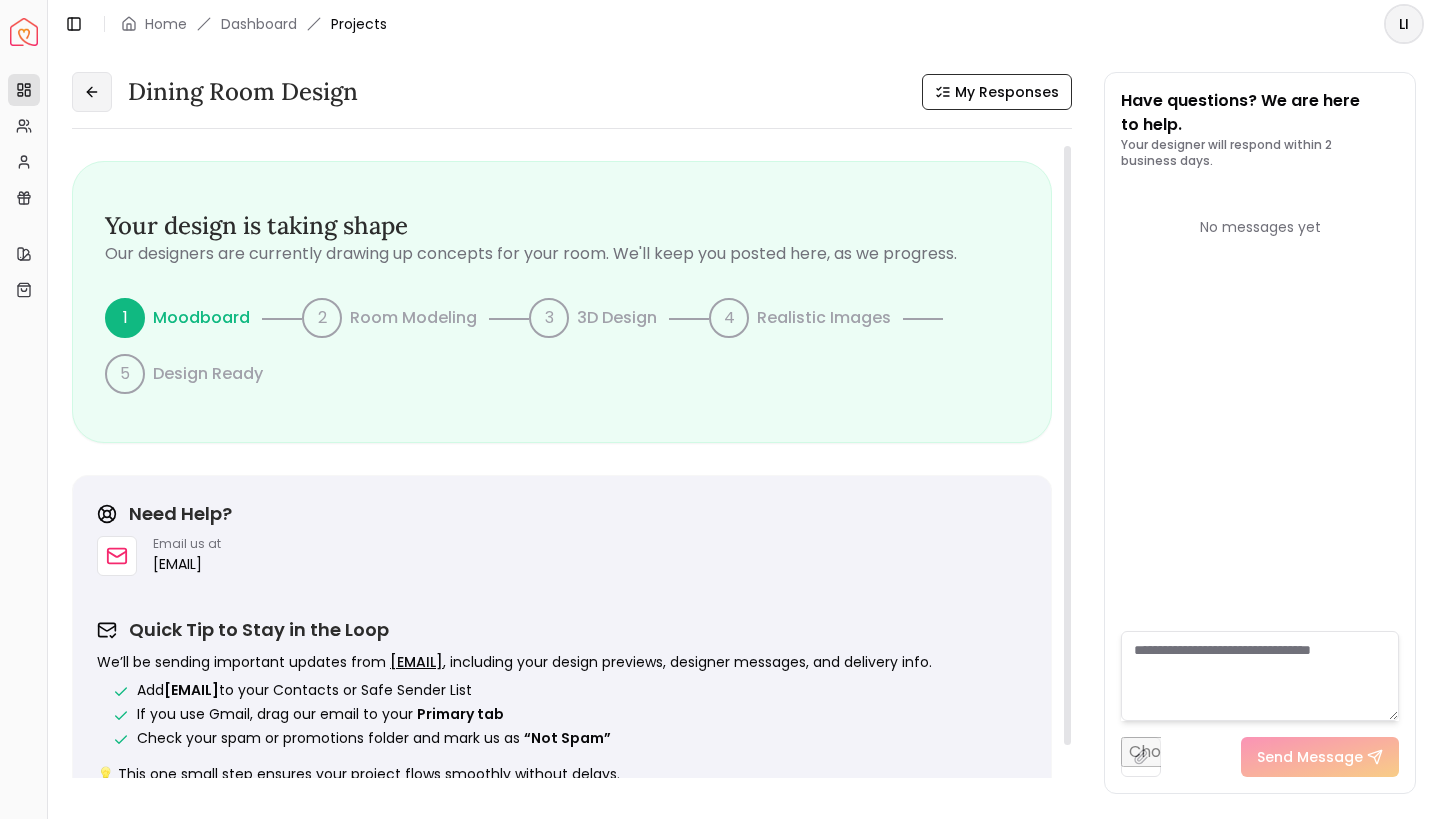 click at bounding box center [92, 92] 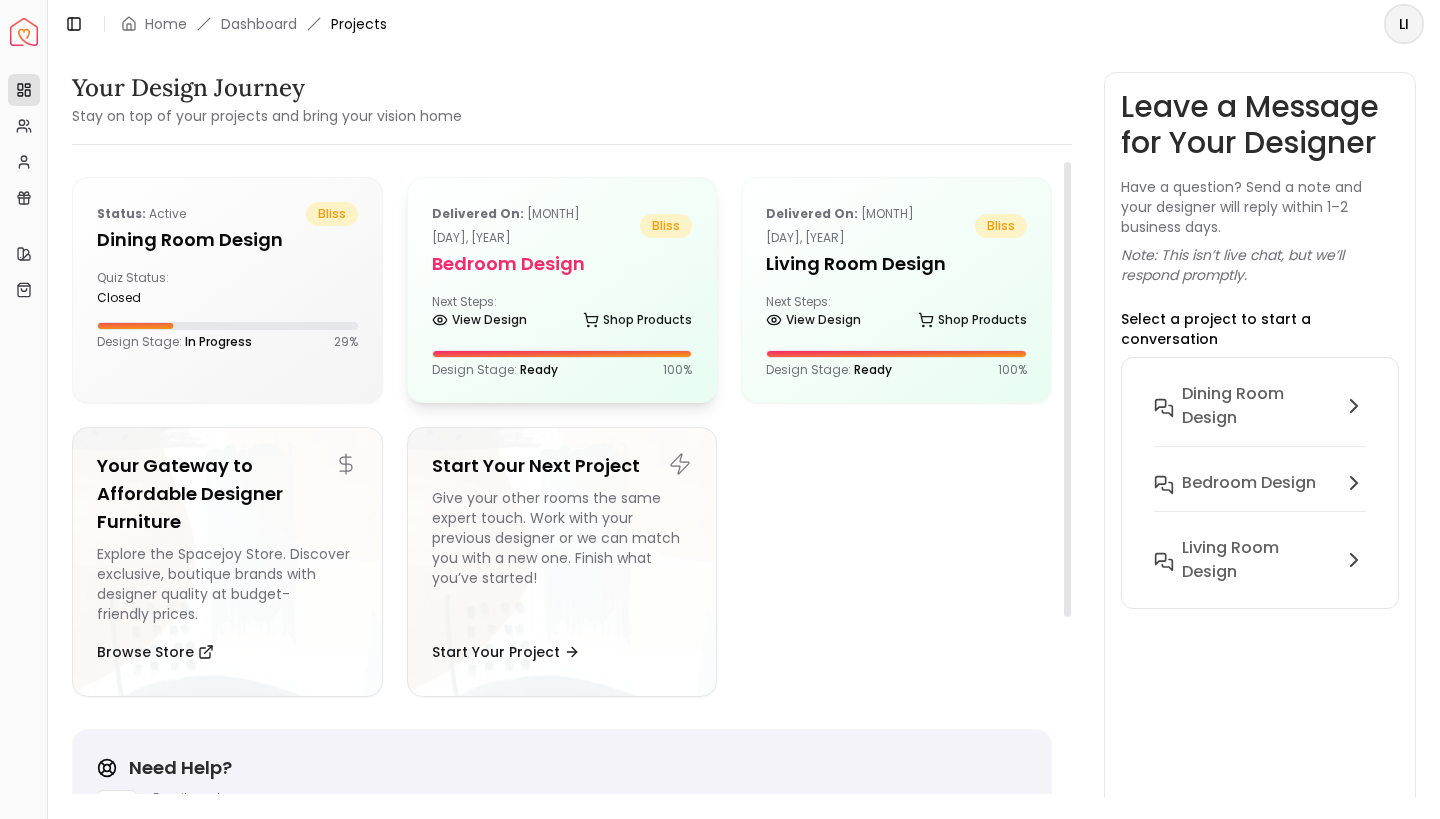 click on "Bedroom Design" at bounding box center (562, 264) 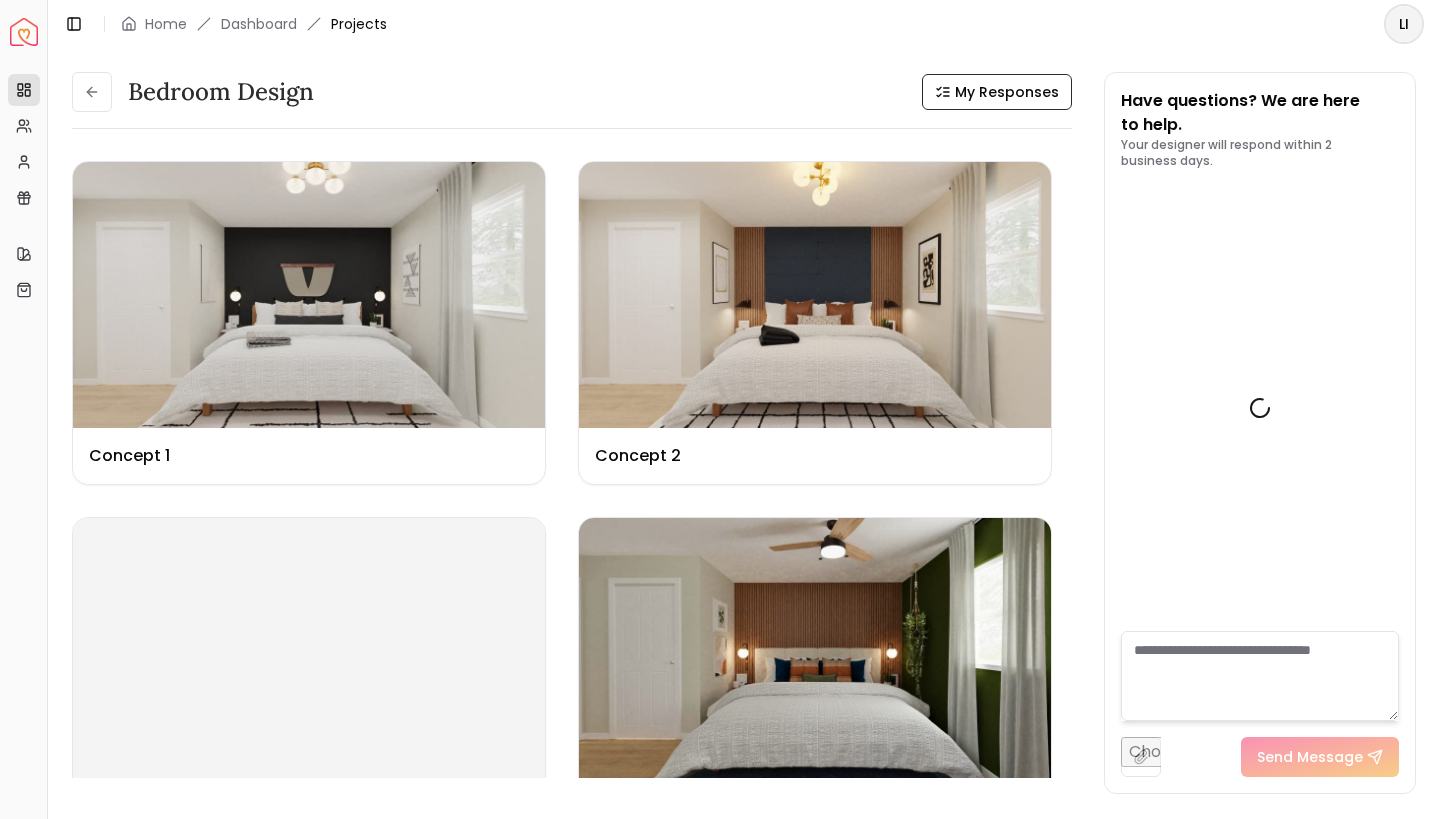 scroll, scrollTop: 3472, scrollLeft: 0, axis: vertical 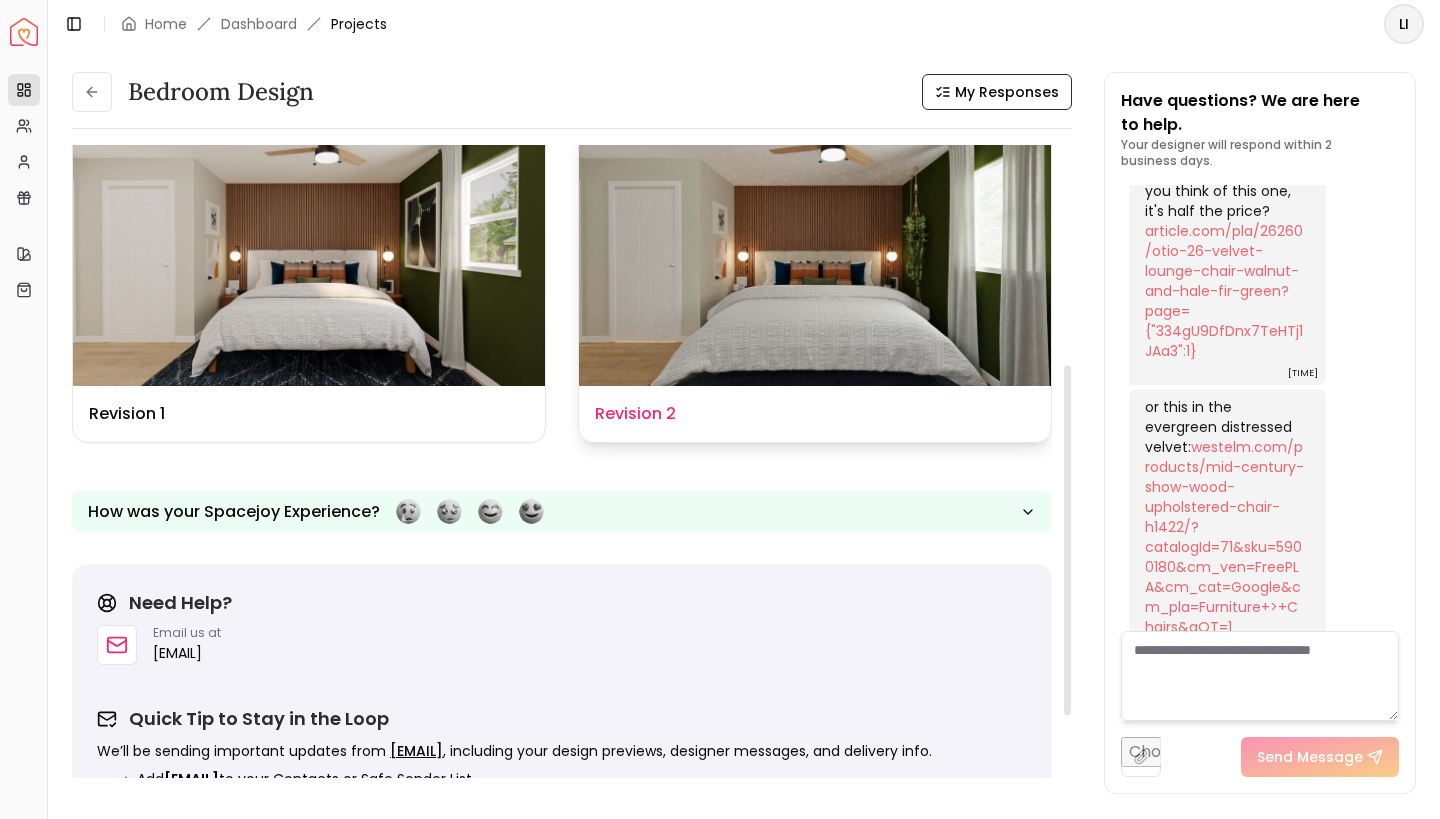 click at bounding box center (815, 254) 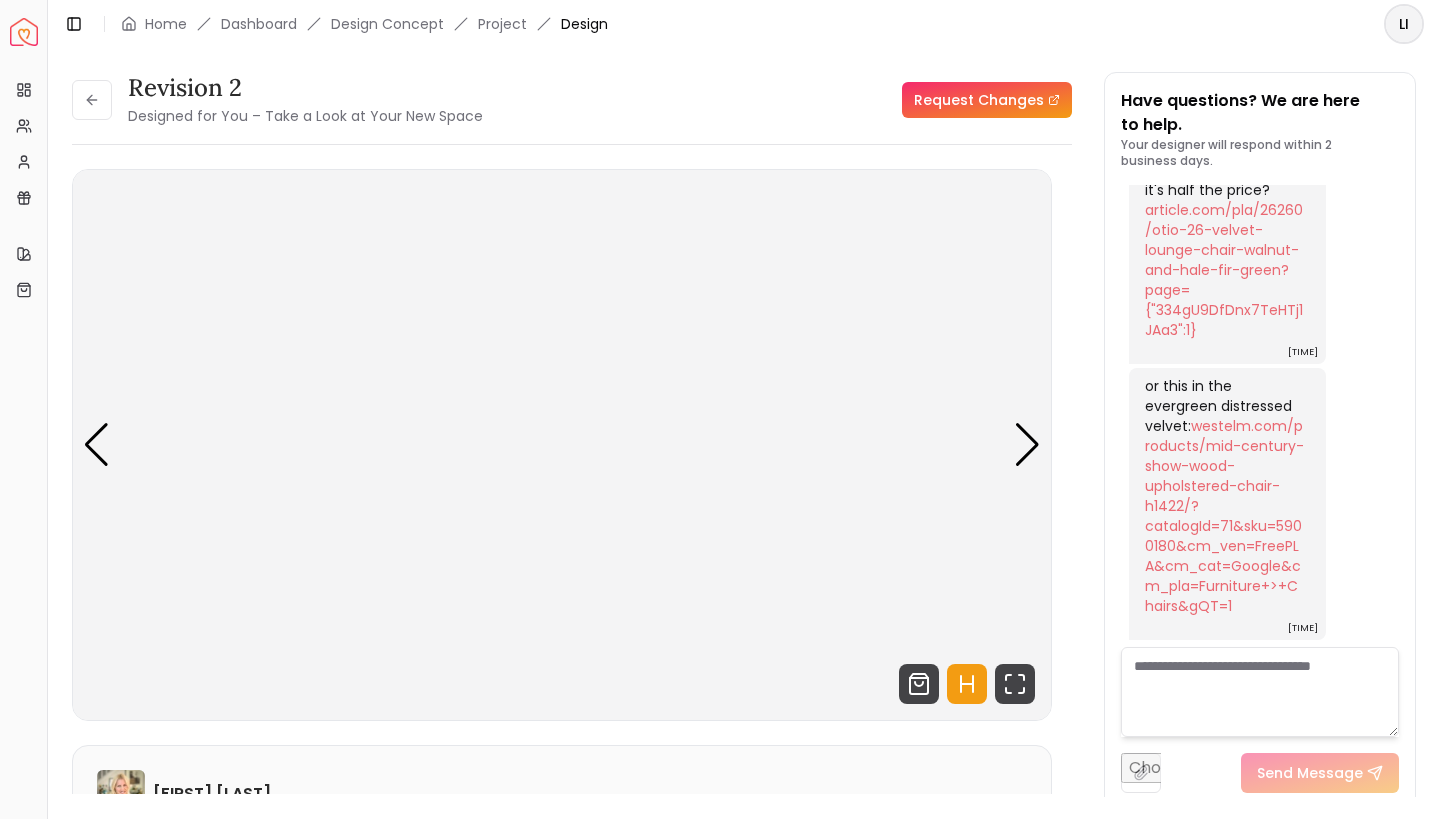 scroll, scrollTop: 3456, scrollLeft: 0, axis: vertical 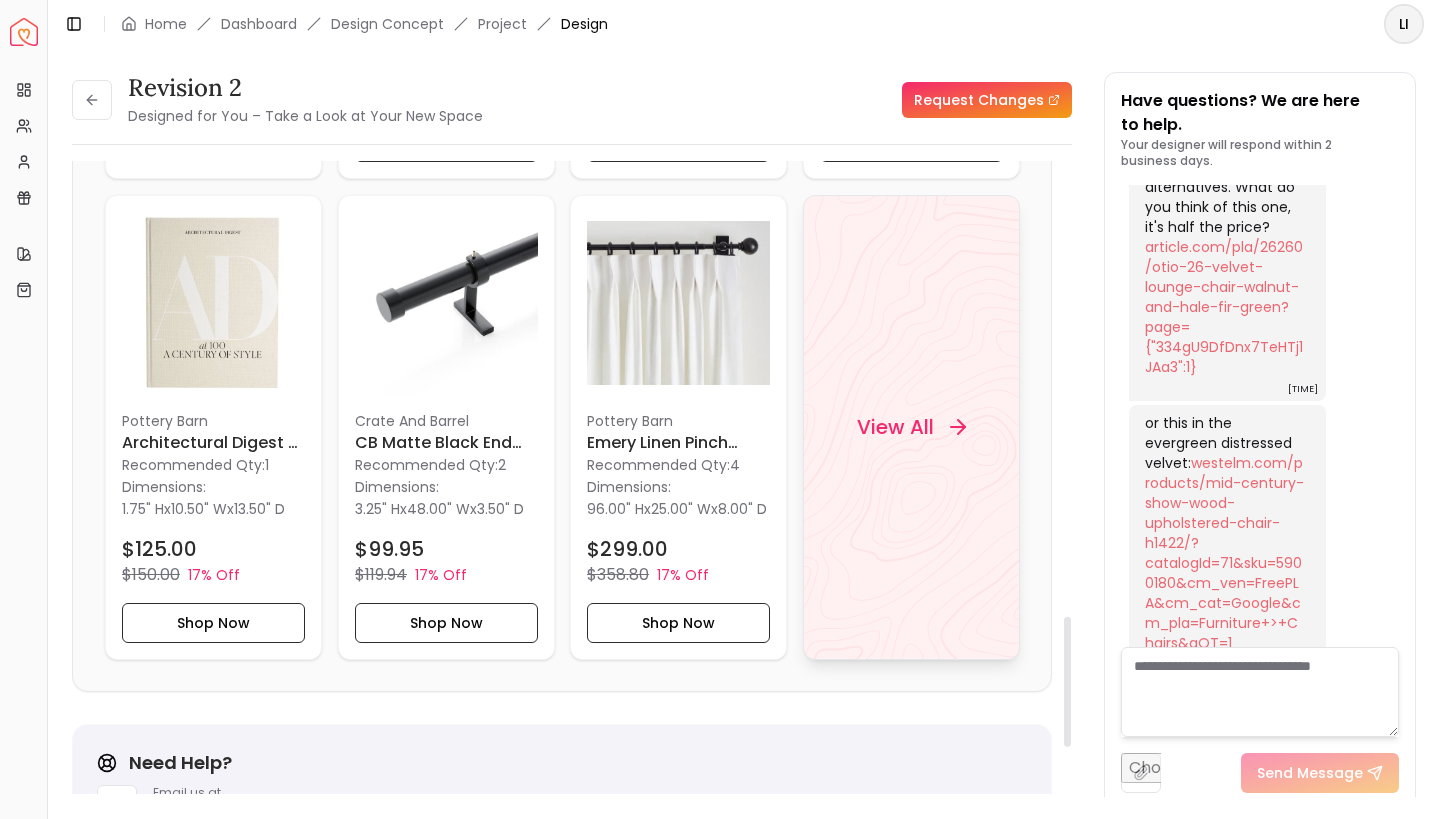 click on "View All" at bounding box center (894, 427) 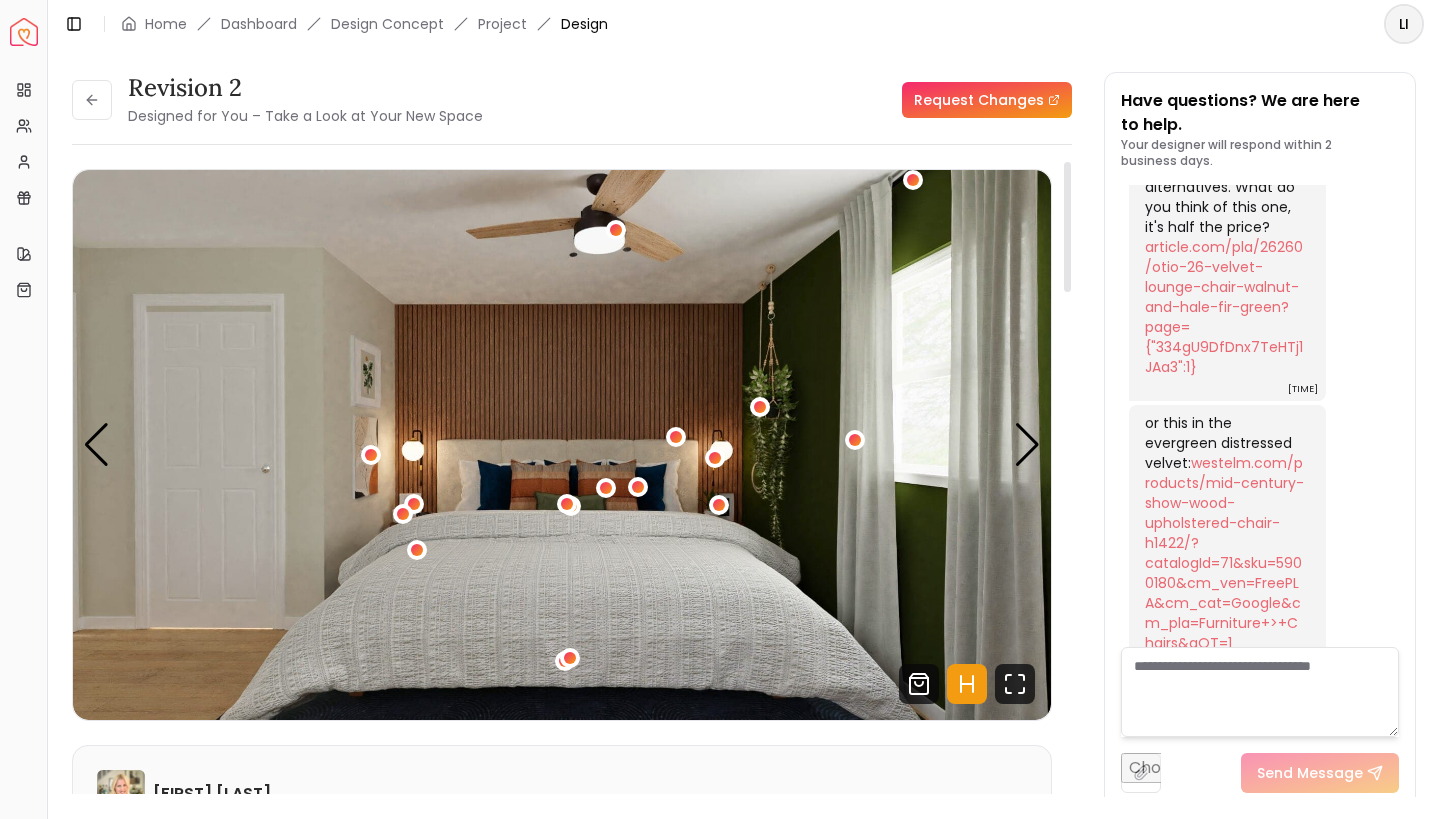scroll, scrollTop: 0, scrollLeft: 0, axis: both 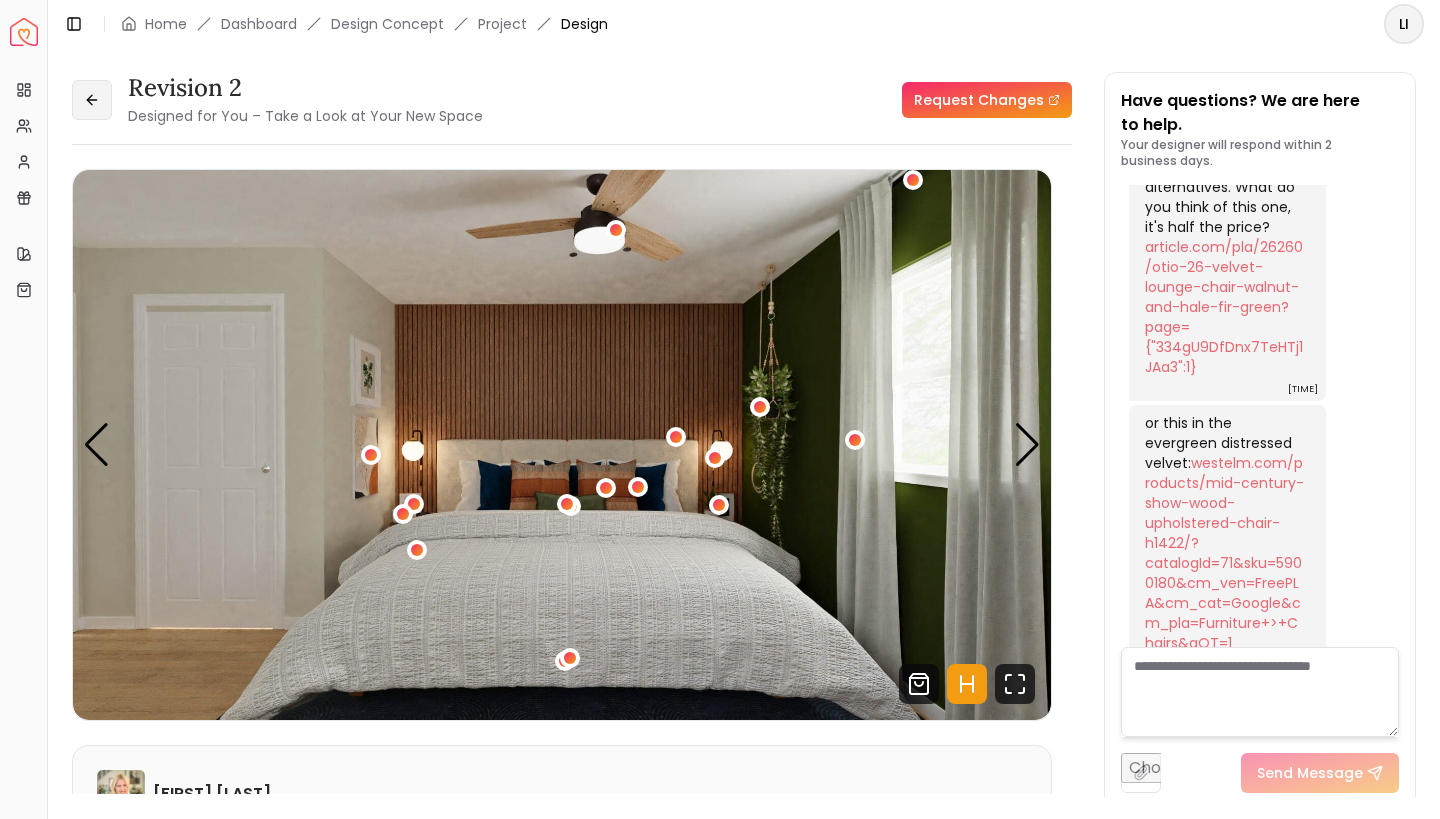 click at bounding box center [92, 100] 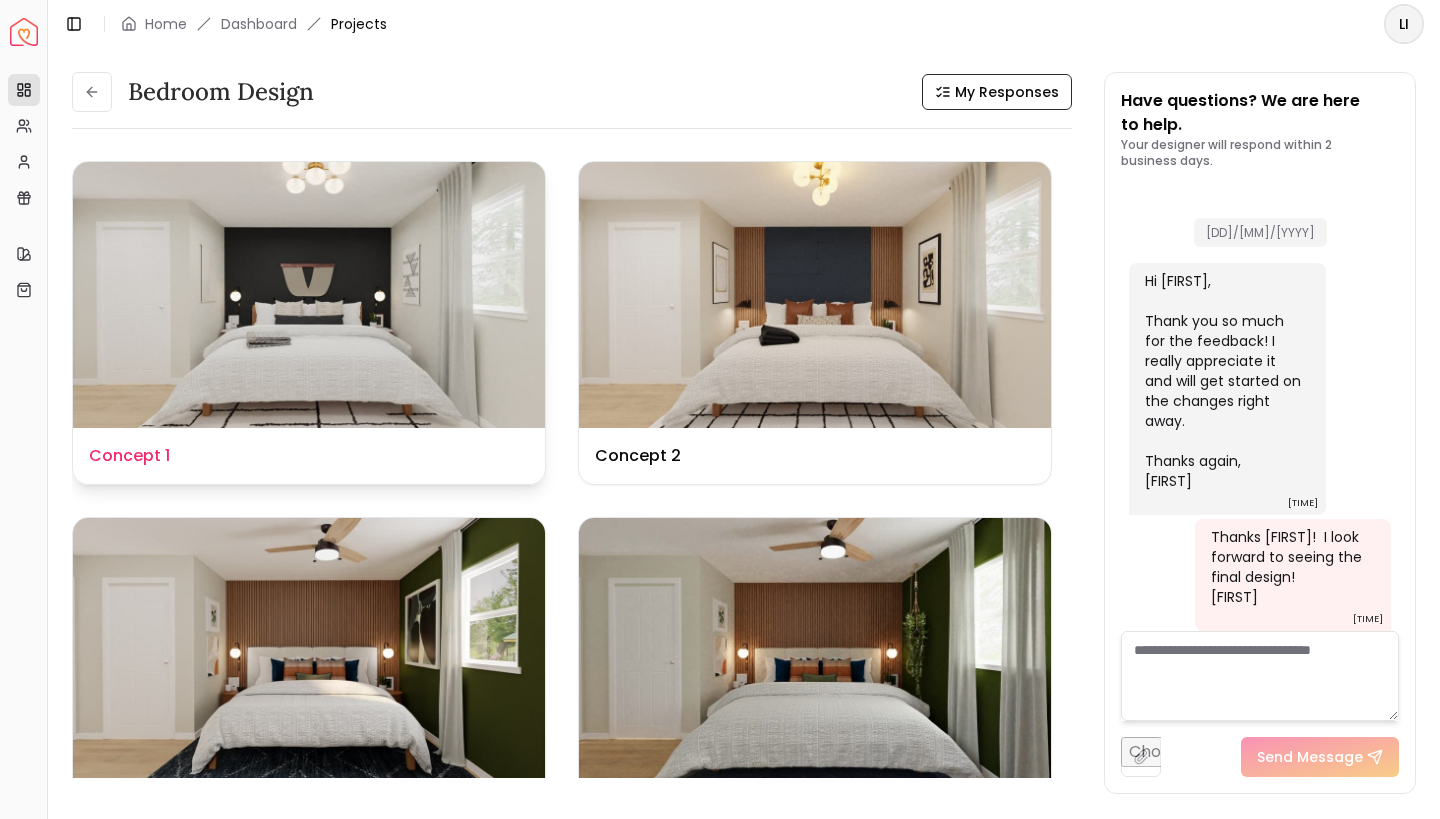 scroll, scrollTop: 3472, scrollLeft: 0, axis: vertical 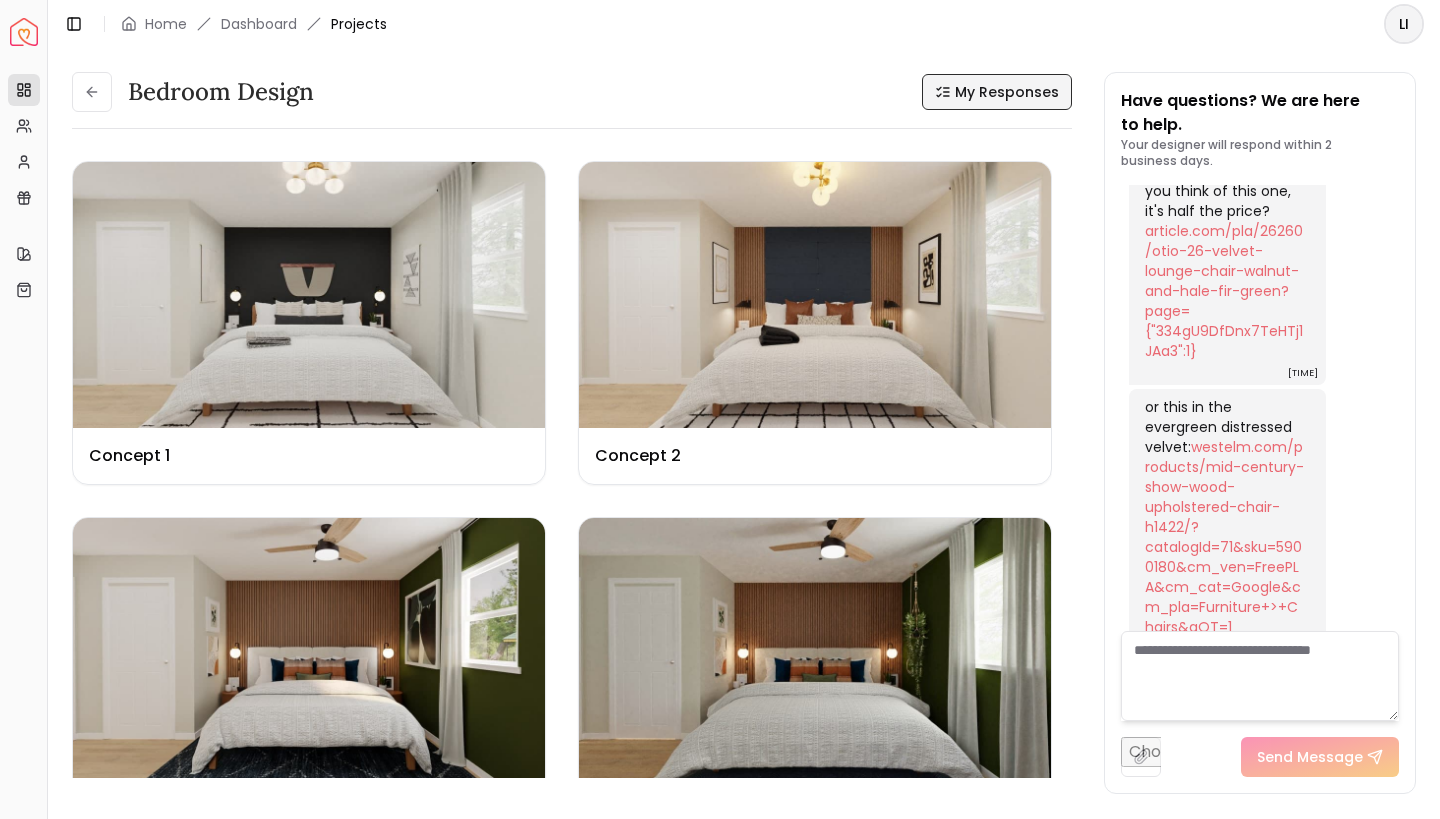 click on "My Responses" at bounding box center (1007, 92) 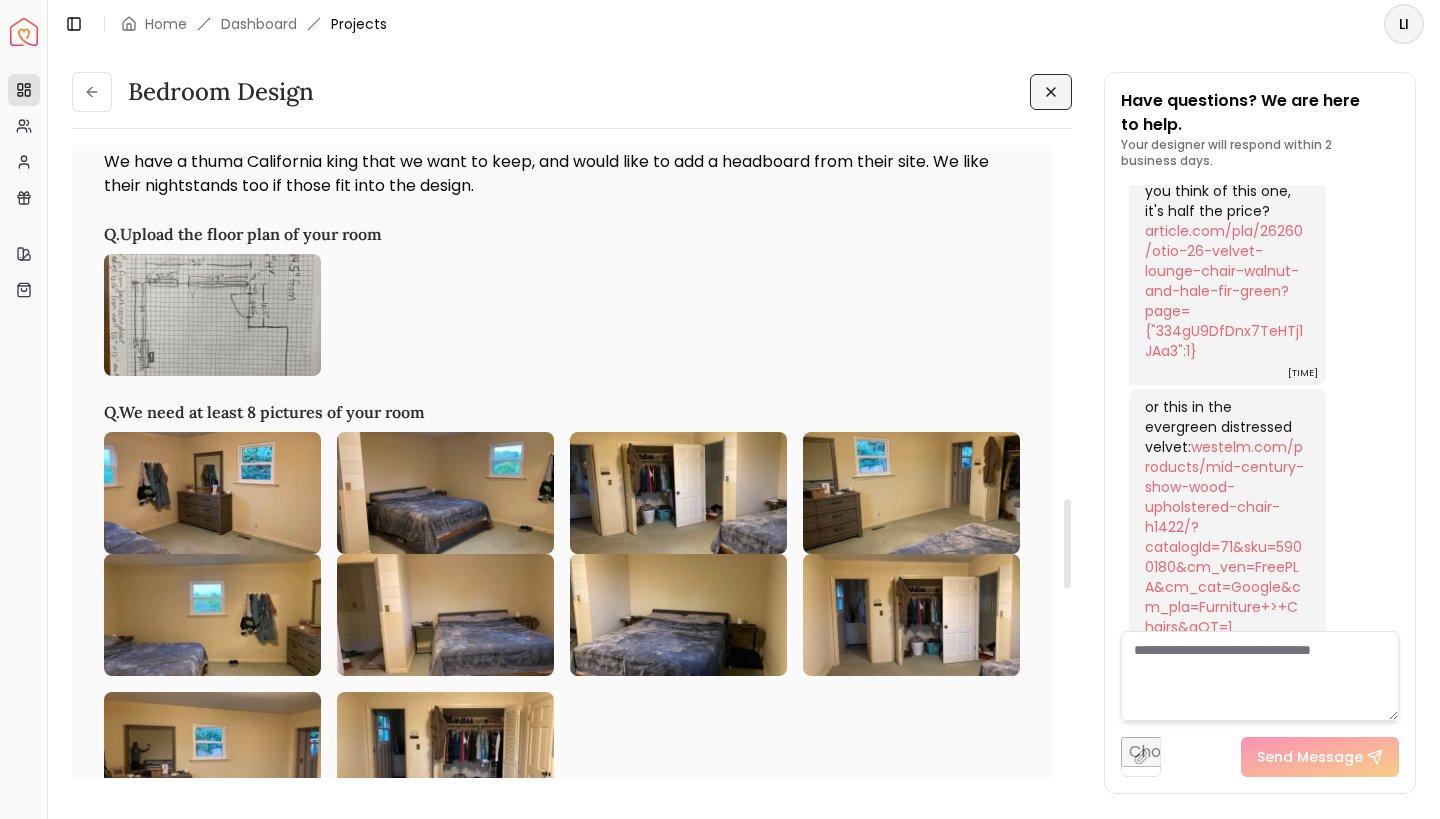 scroll, scrollTop: 2468, scrollLeft: 0, axis: vertical 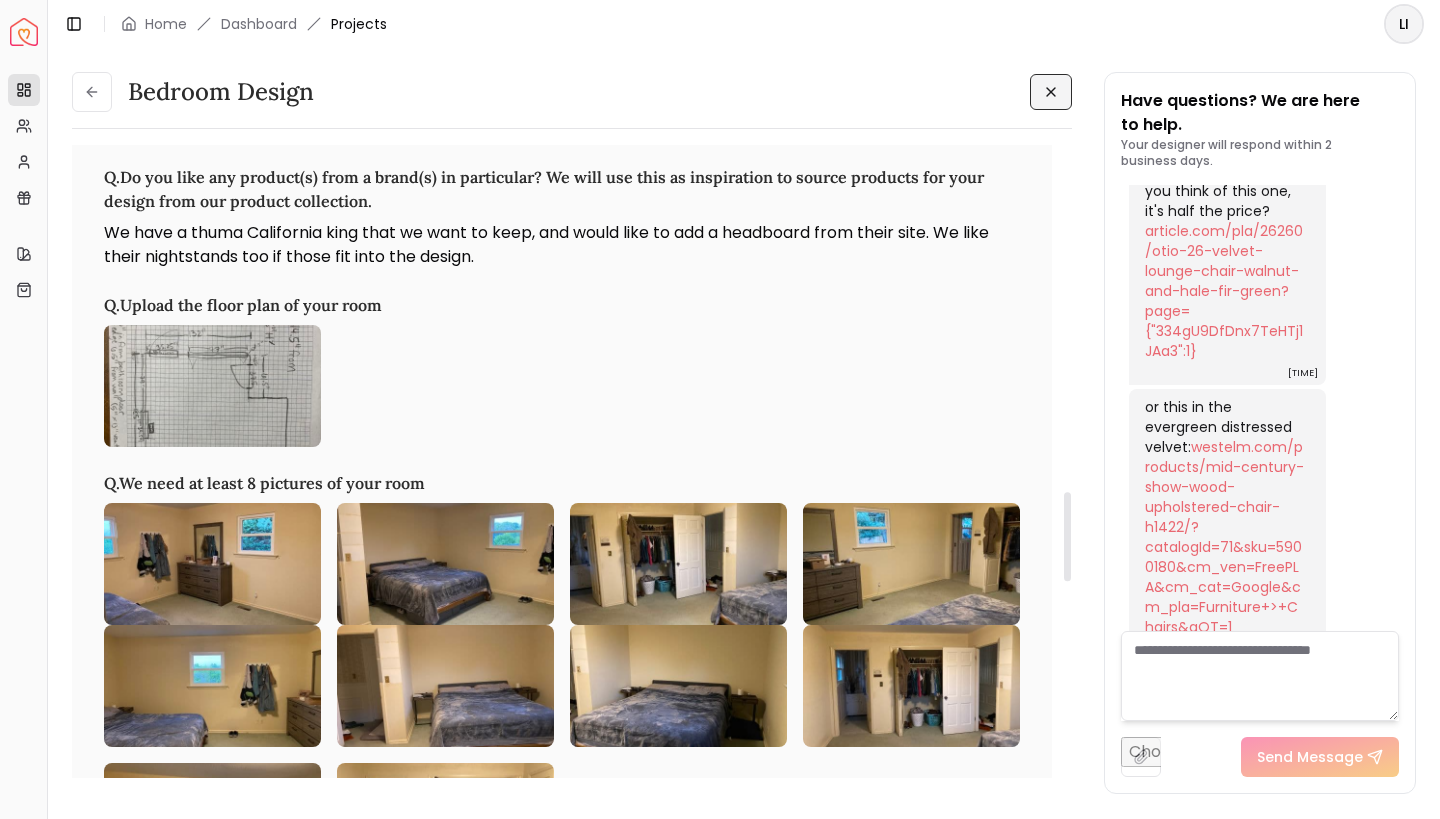 click at bounding box center [212, 386] 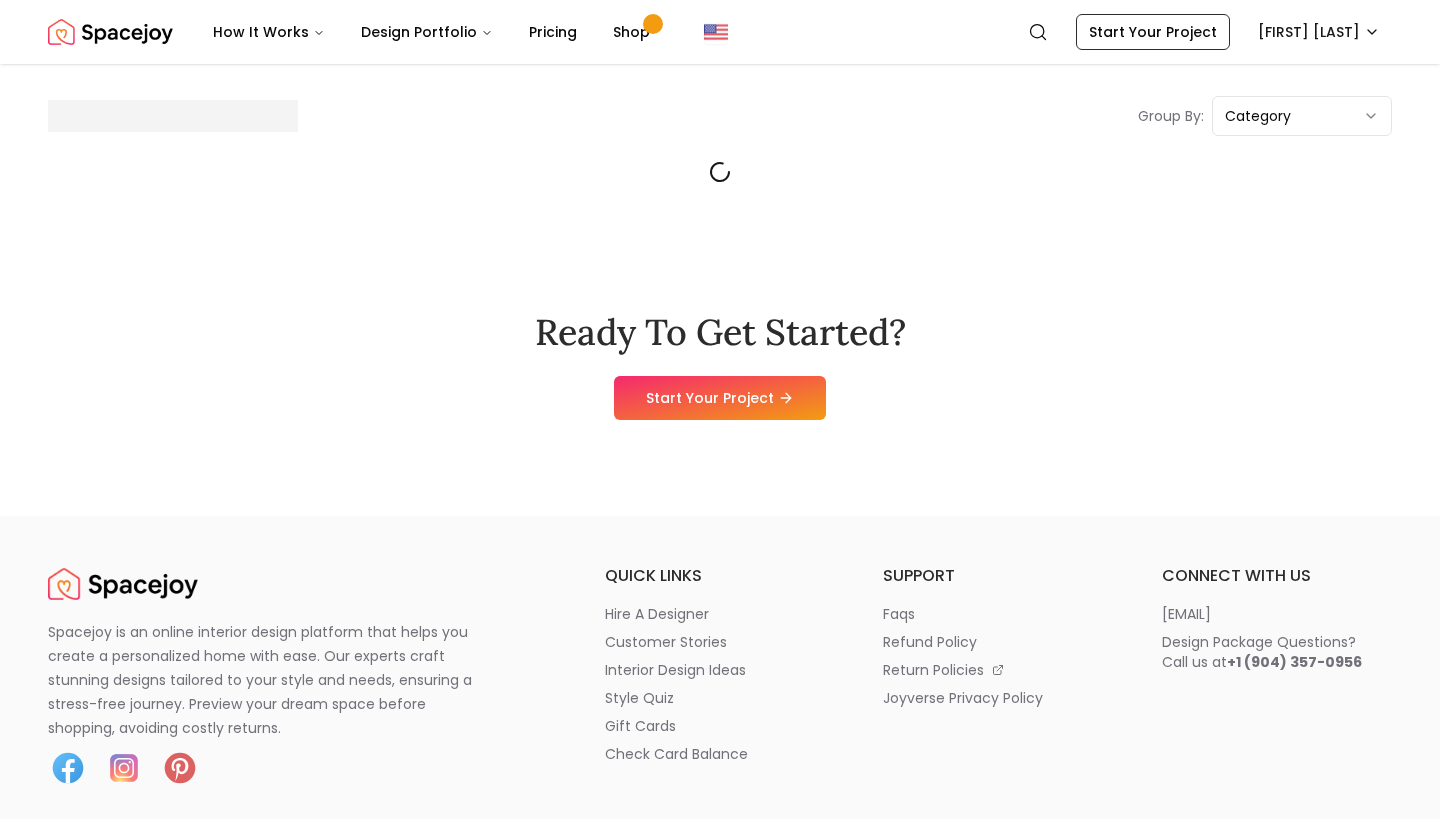 scroll, scrollTop: 0, scrollLeft: 0, axis: both 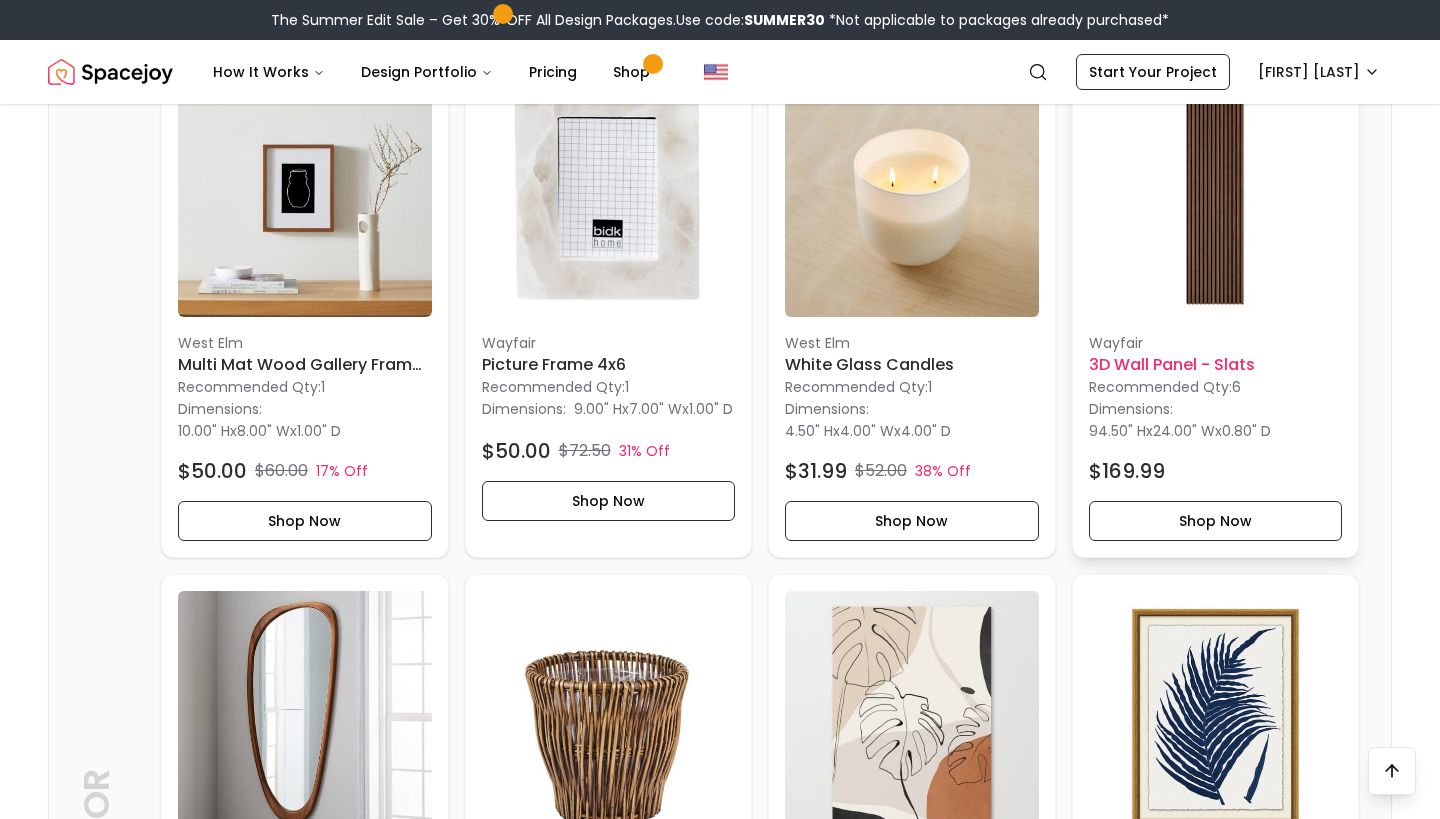 click on "Wayfair 3D Wall Panel - Slats Recommended Qty:  6 Dimensions:  94.50"   H  x  24.00"   W  x  0.80"   D $169.99 Shop Now" at bounding box center (1216, 302) 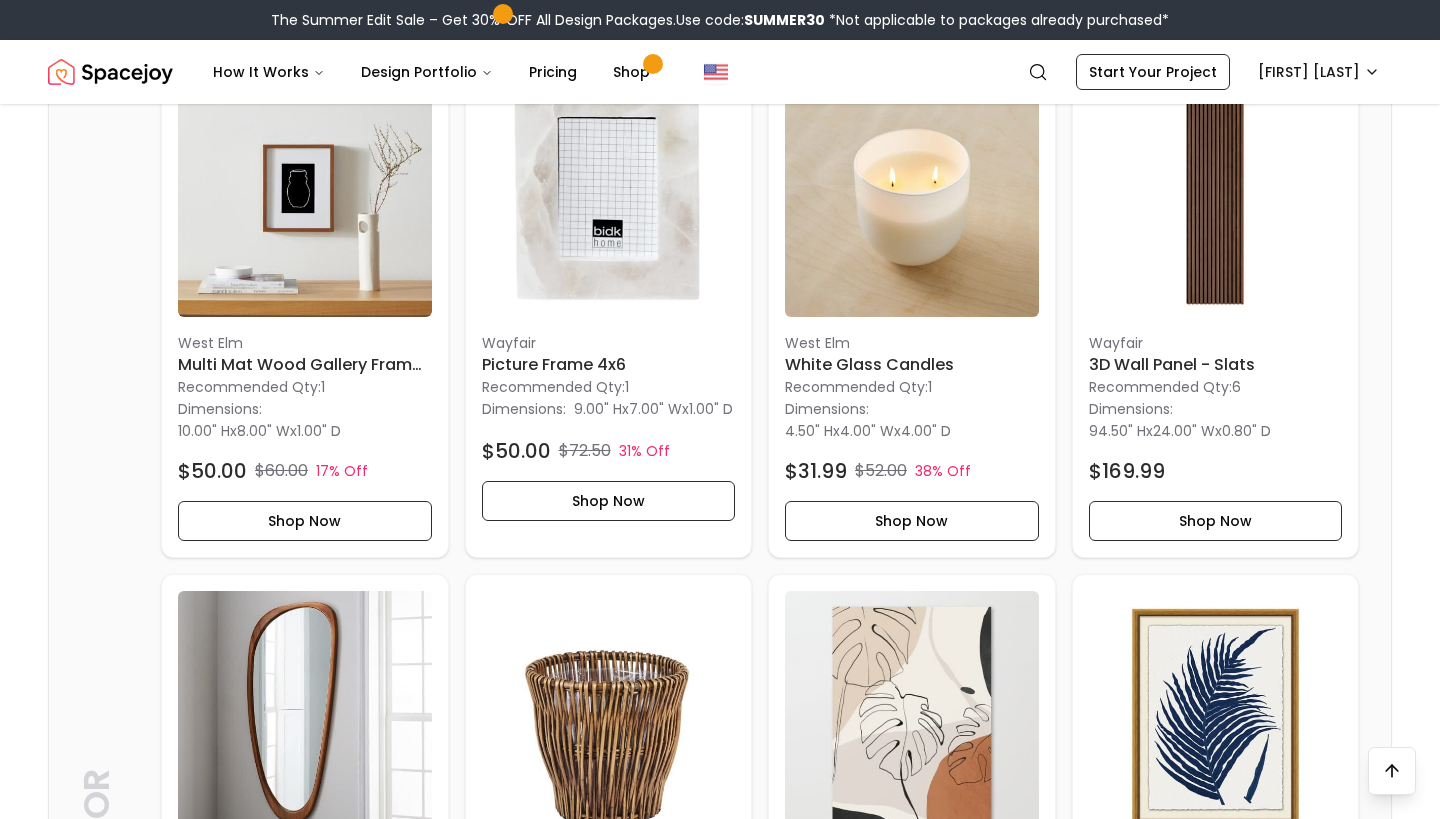 click on "The Summer Edit Sale – Get 30% OFF All Design Packages.  Use code:  SUMMER30   *Not applicable to packages already purchased*" at bounding box center (720, 20) 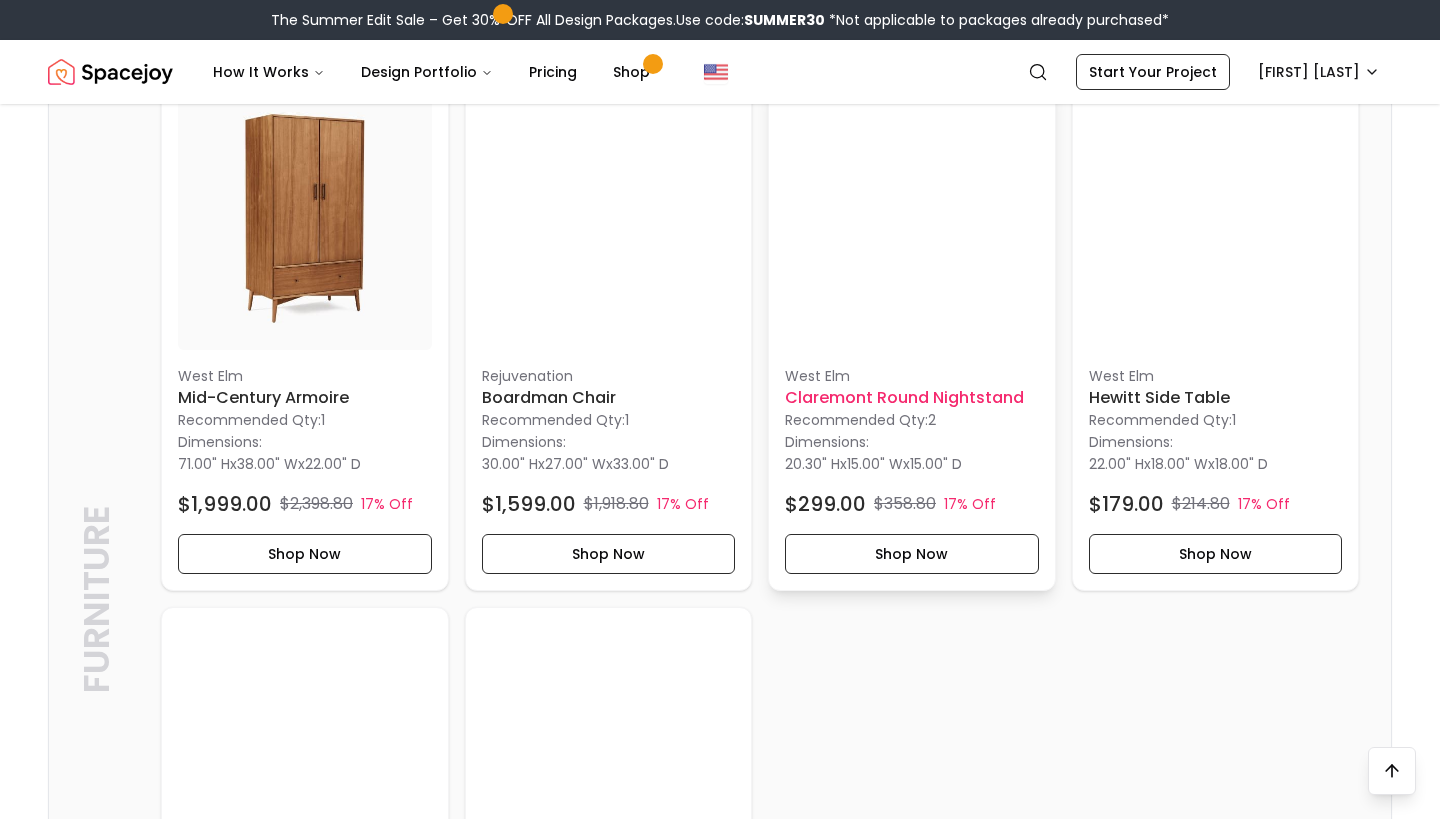 scroll, scrollTop: 5232, scrollLeft: 0, axis: vertical 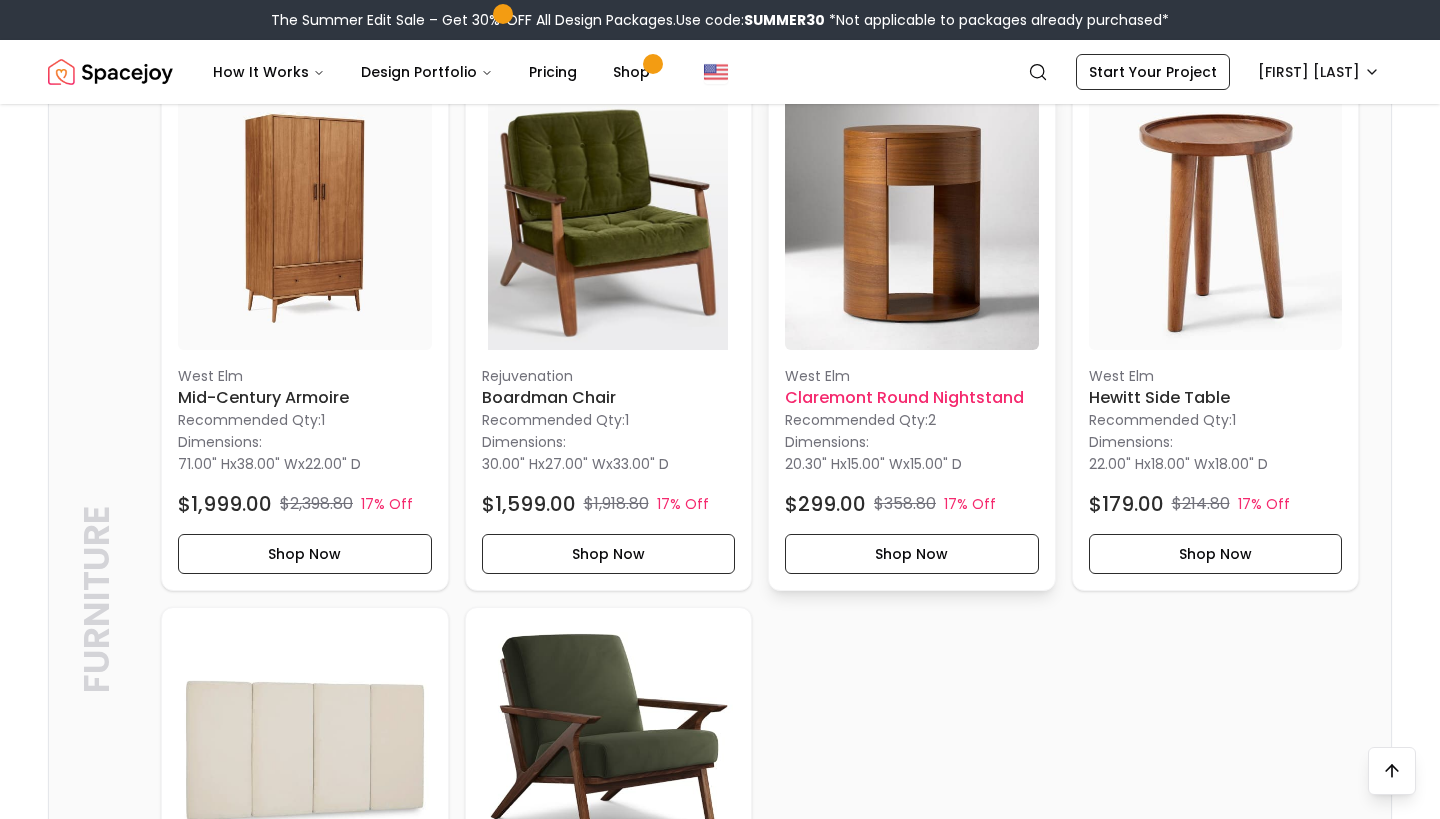 click at bounding box center (912, 223) 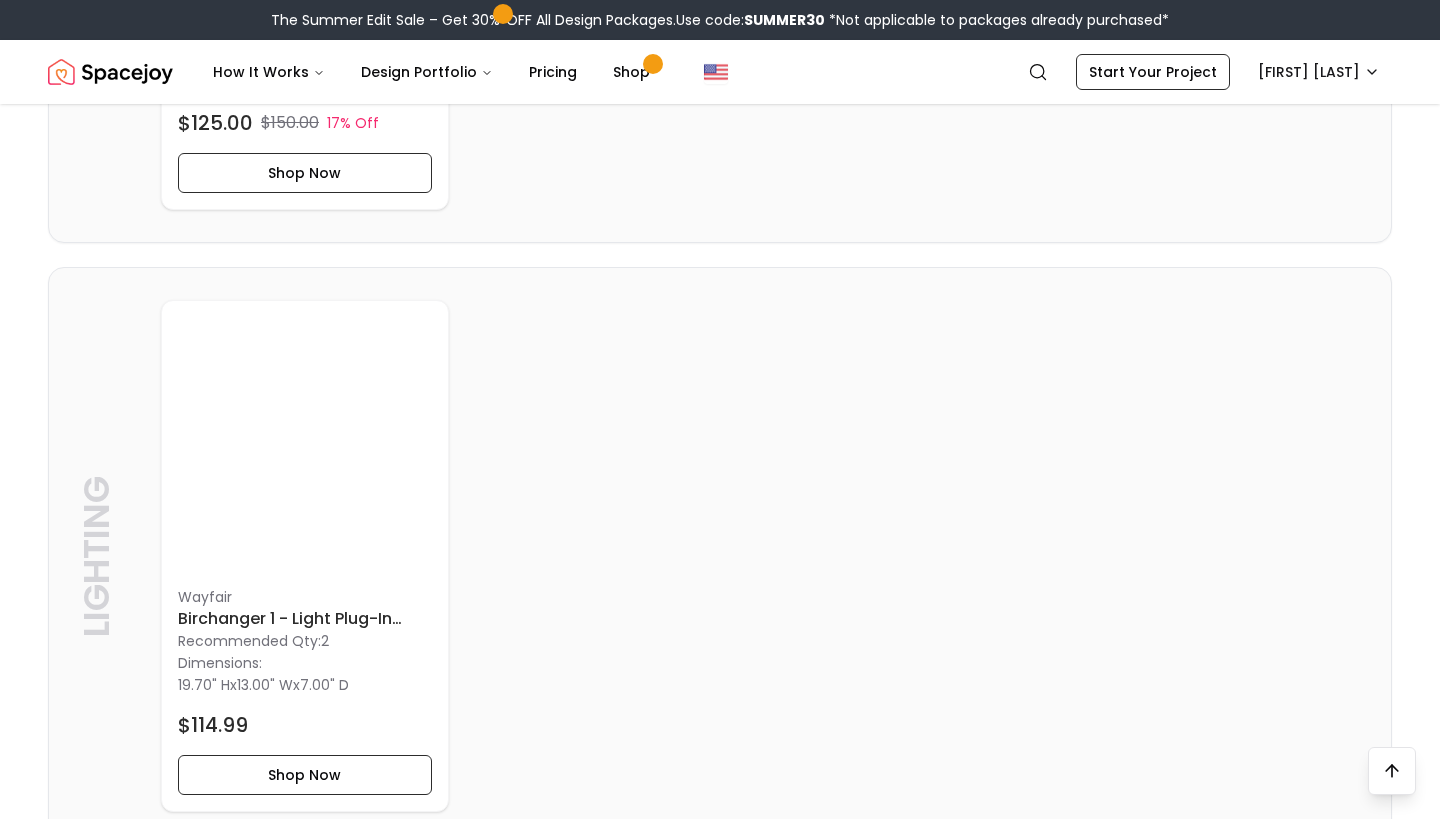 scroll, scrollTop: 3804, scrollLeft: 0, axis: vertical 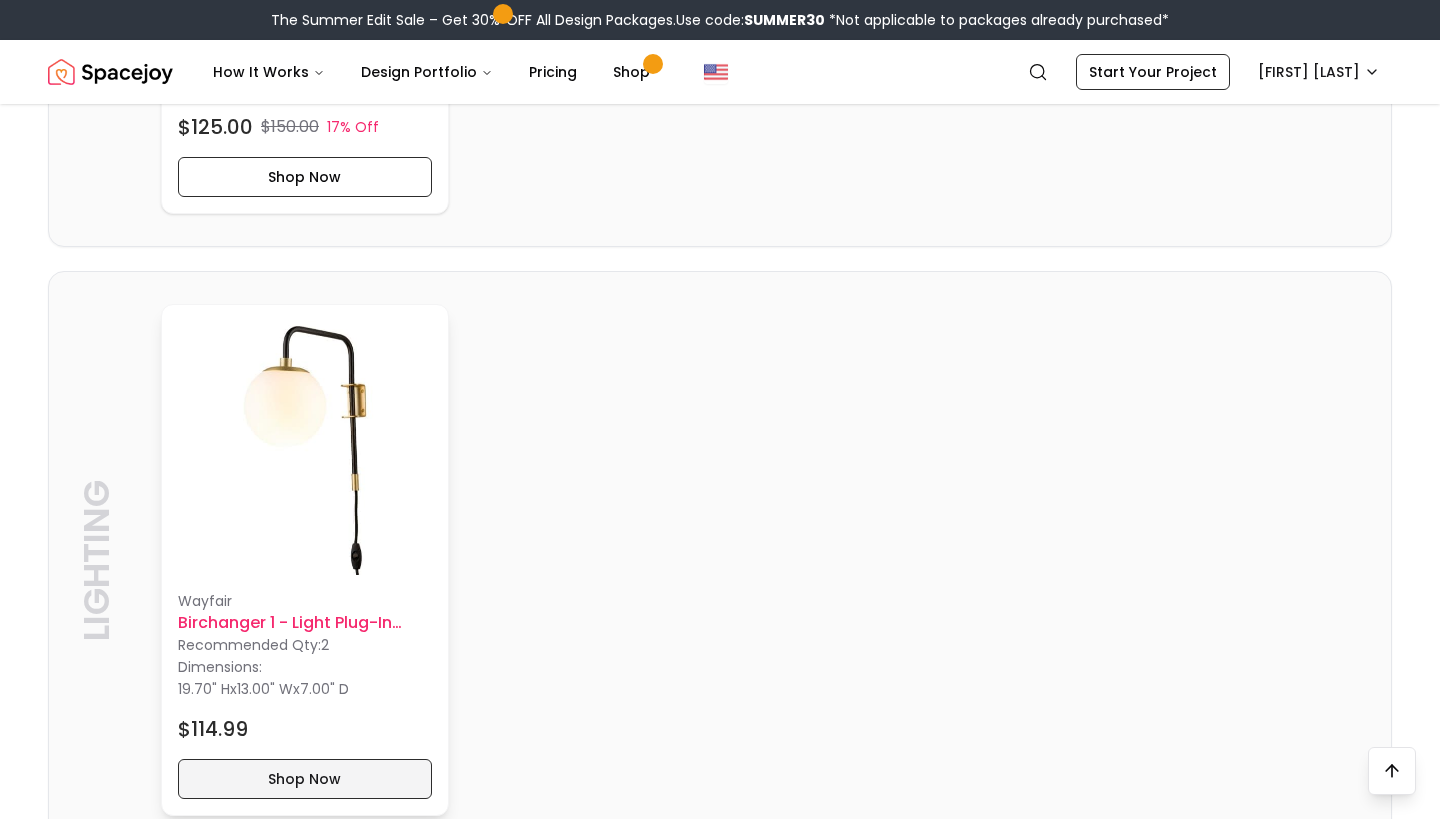 click on "Shop Now" at bounding box center [305, 779] 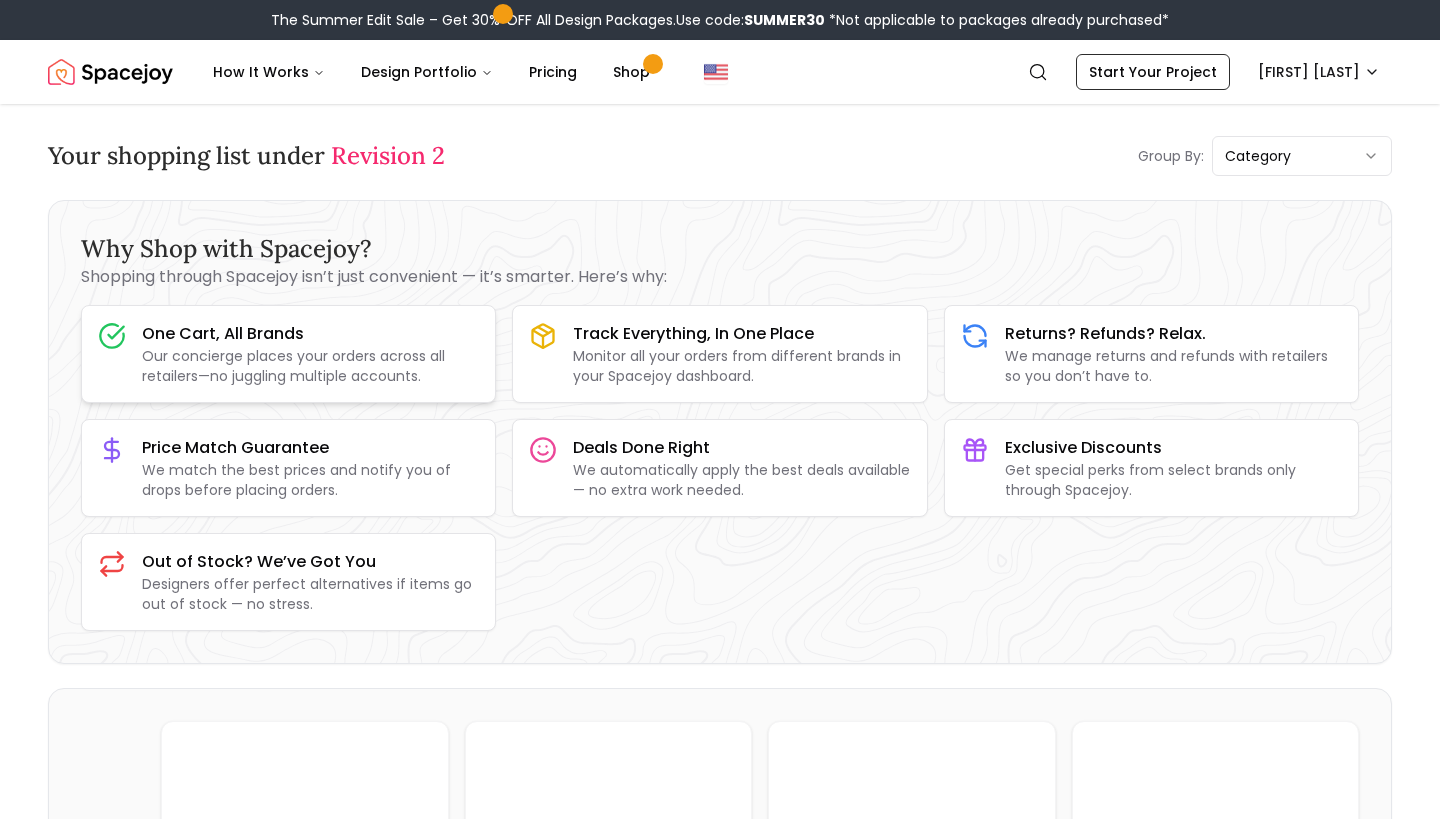 scroll, scrollTop: 0, scrollLeft: 0, axis: both 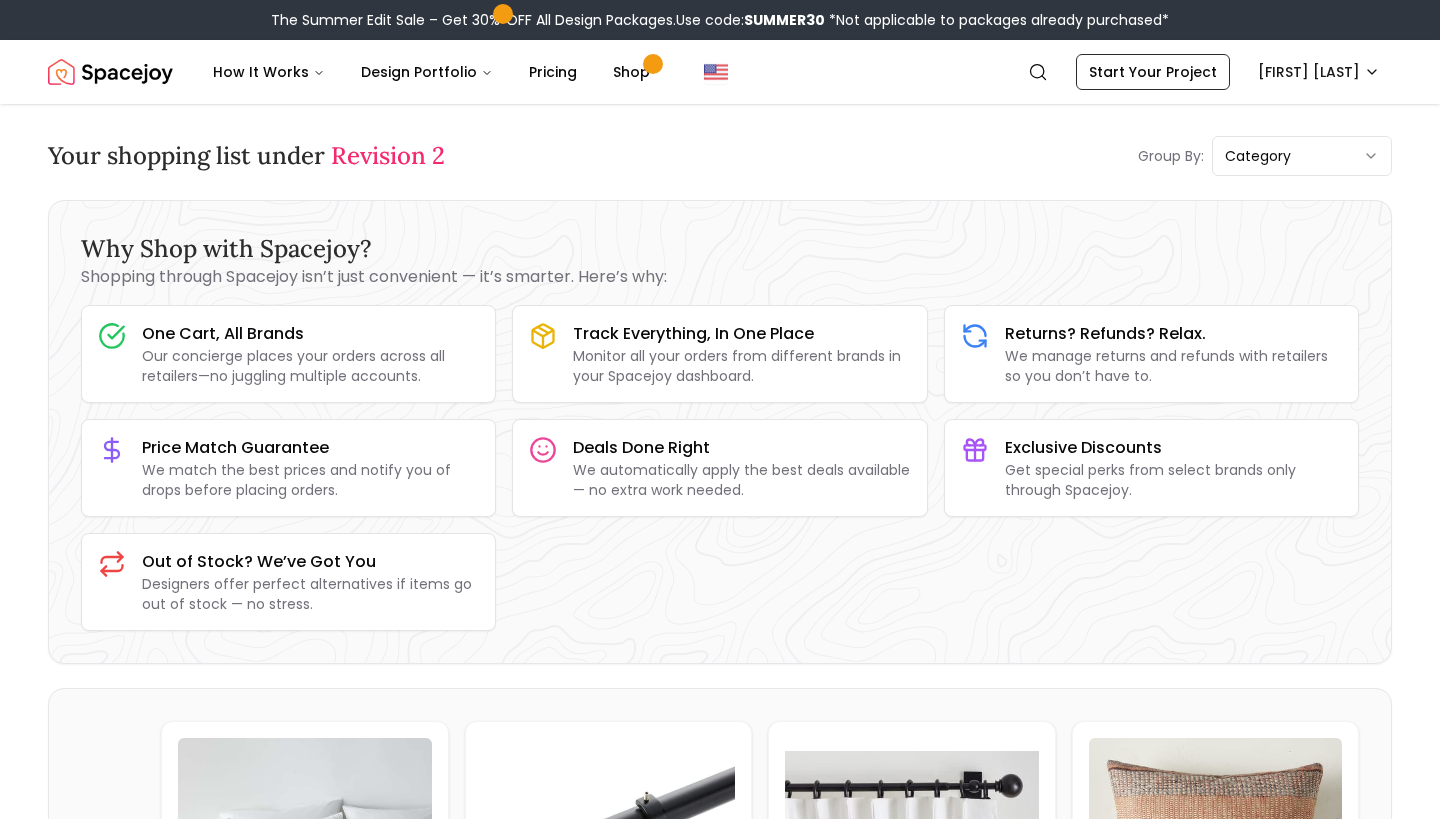 click on "Revision 2" at bounding box center [388, 155] 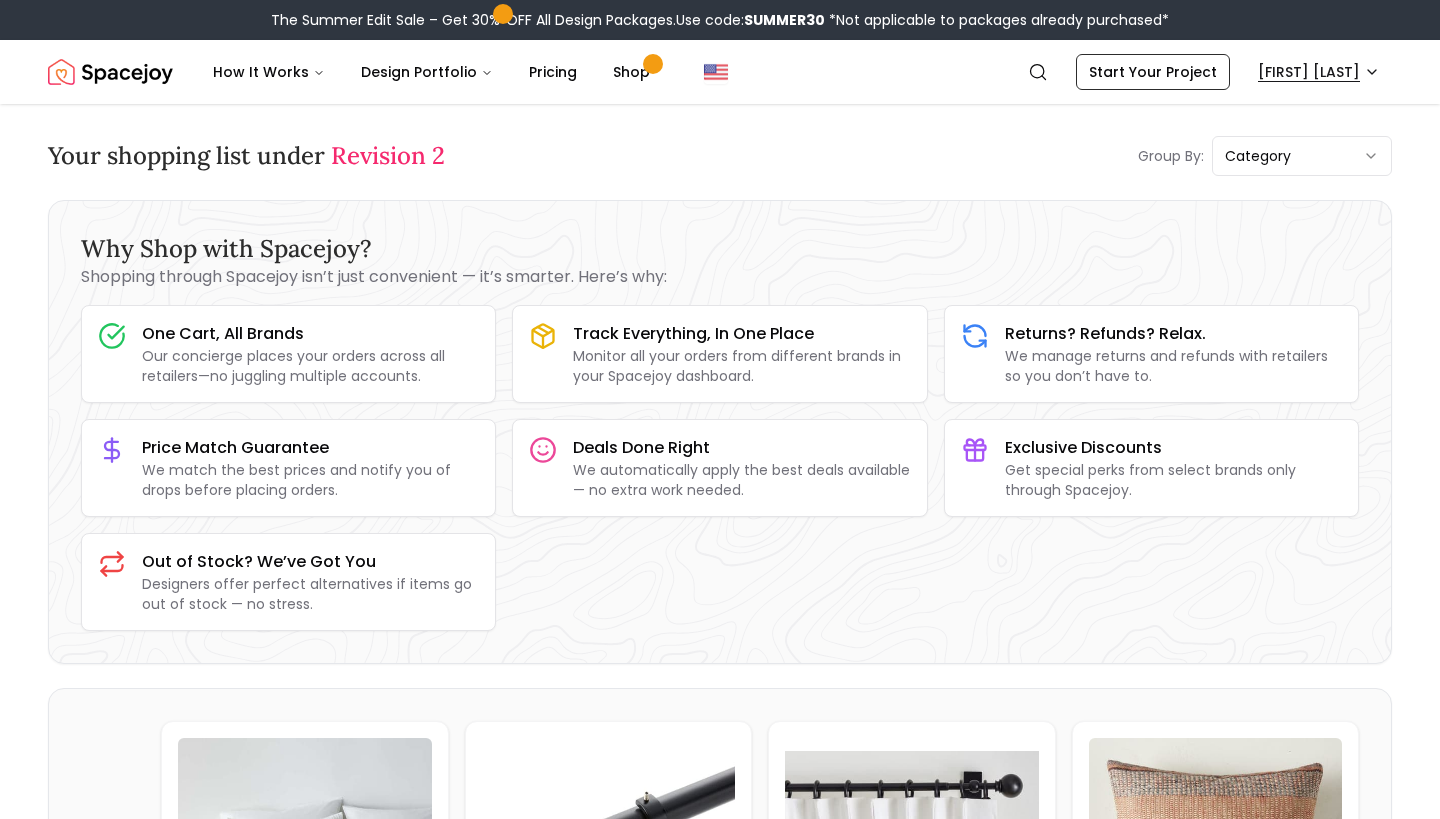 click on "The Summer Edit Sale – Get 30% OFF All Design Packages.  Use code:  SUMMER30   *Not applicable to packages already purchased* Spacejoy Search LI How It Works   Design Portfolio   Pricing Shop Search Start Your Project   Lindsey Gruber Your shopping list under   Revision 2 Group By: category Why Shop with Spacejoy? Shopping through Spacejoy isn’t just convenient — it’s smarter. Here’s why: One Cart, All Brands Our concierge places your orders across all retailers—no juggling multiple accounts. Track Everything, In One Place Monitor all your orders from different brands in your Spacejoy dashboard. Returns? Refunds? Relax. We manage returns and refunds with retailers so you don’t have to. Price Match Guarantee We match the best prices and notify you of drops before placing orders. Deals Done Right We automatically apply the best deals available — no extra work needed. Exclusive Discounts Get special perks from select brands only through Spacejoy. Out of Stock? We’ve Got You Furnishings 1 22.00"" at bounding box center (720, 4639) 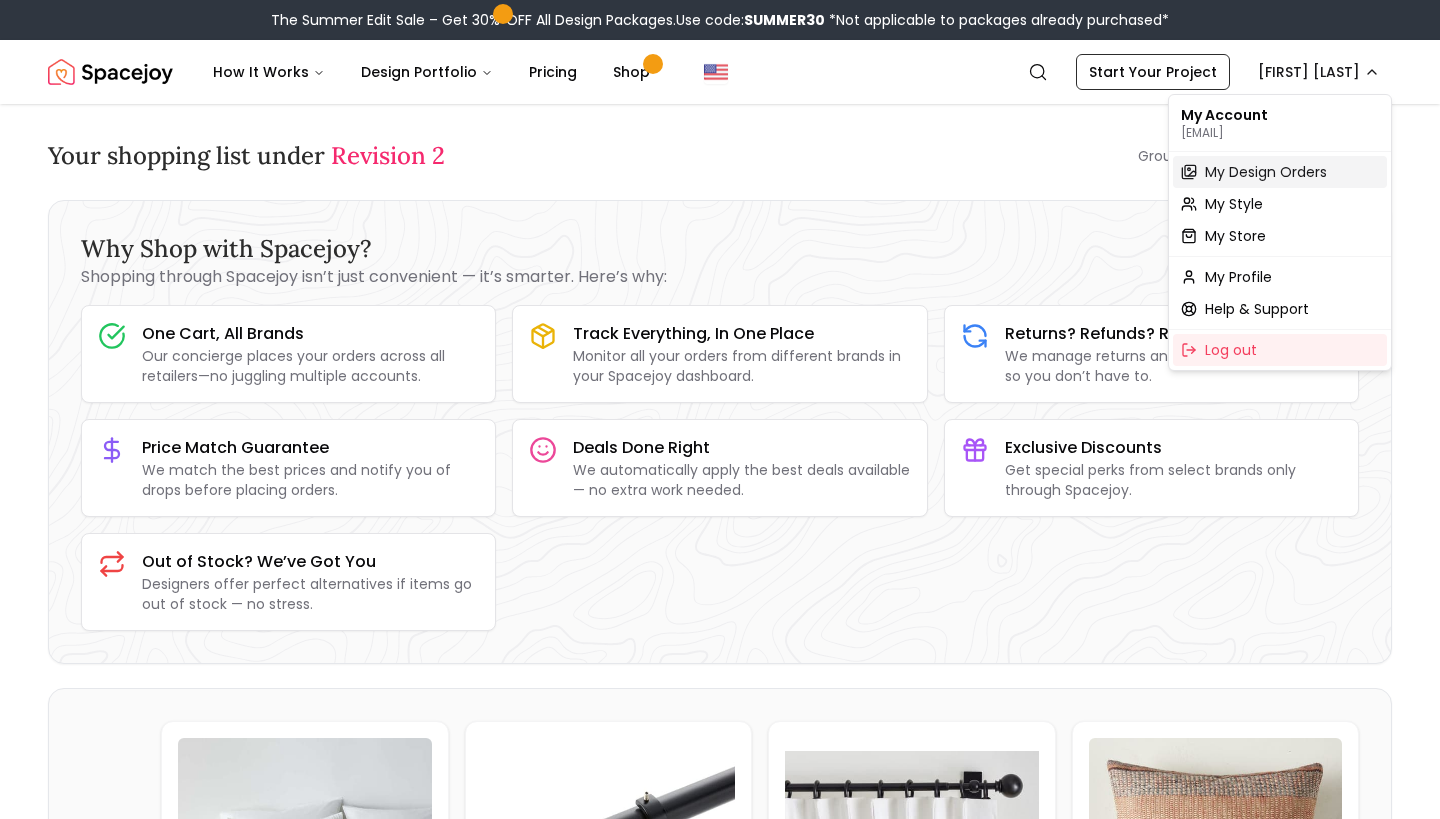 click on "My Design Orders" at bounding box center (1266, 172) 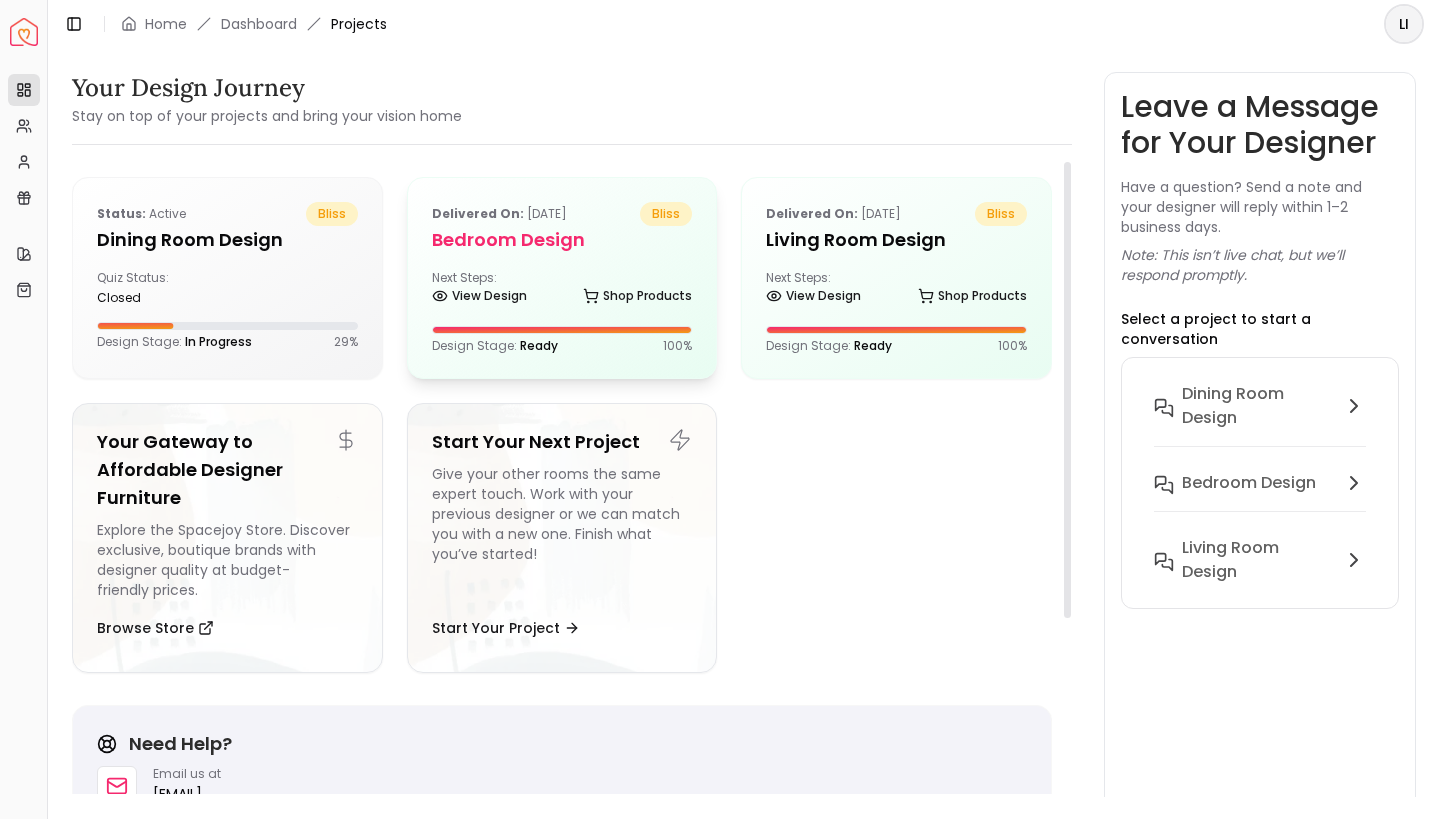 click on "Bedroom Design" at bounding box center [562, 240] 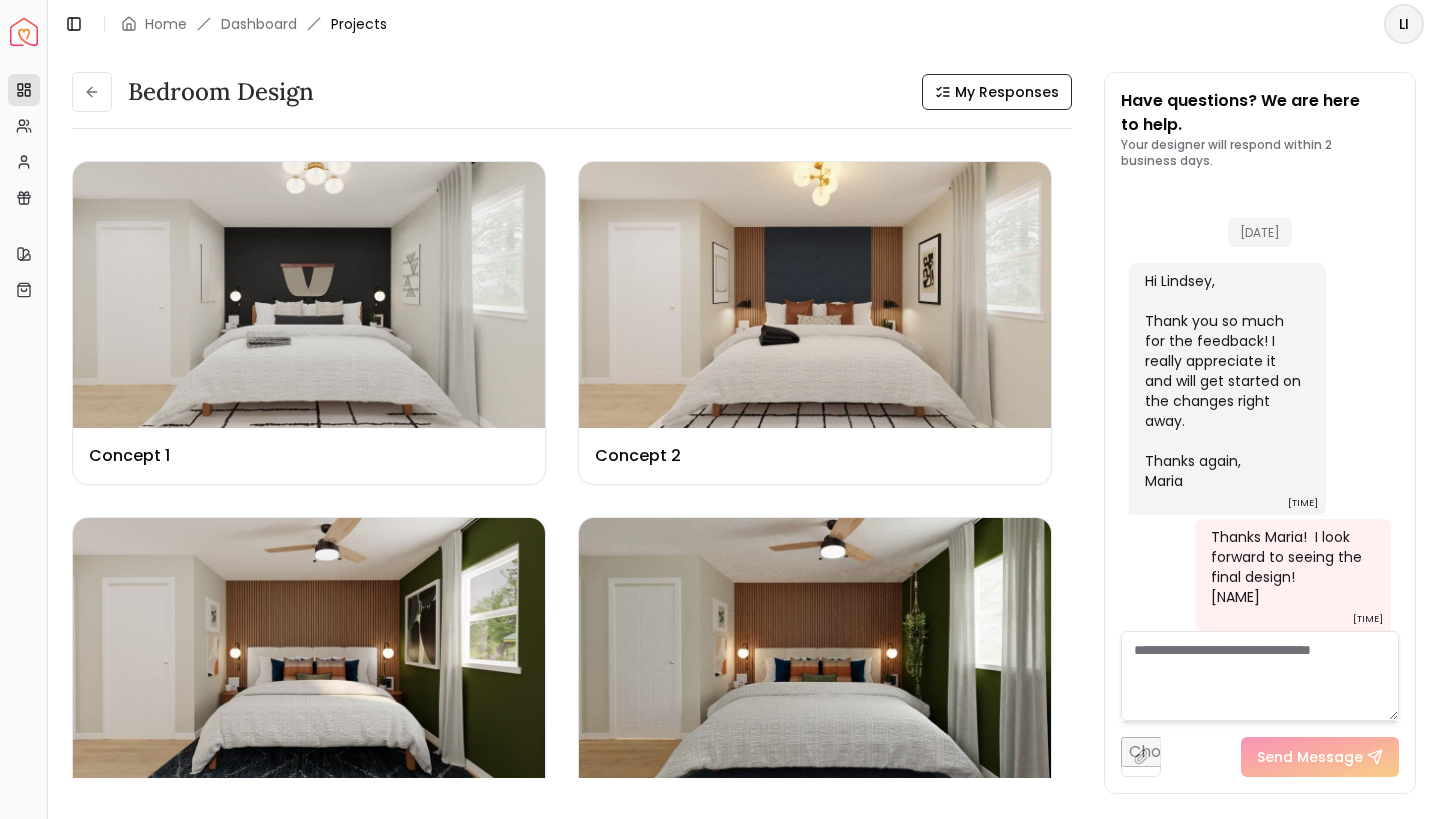scroll, scrollTop: 3472, scrollLeft: 0, axis: vertical 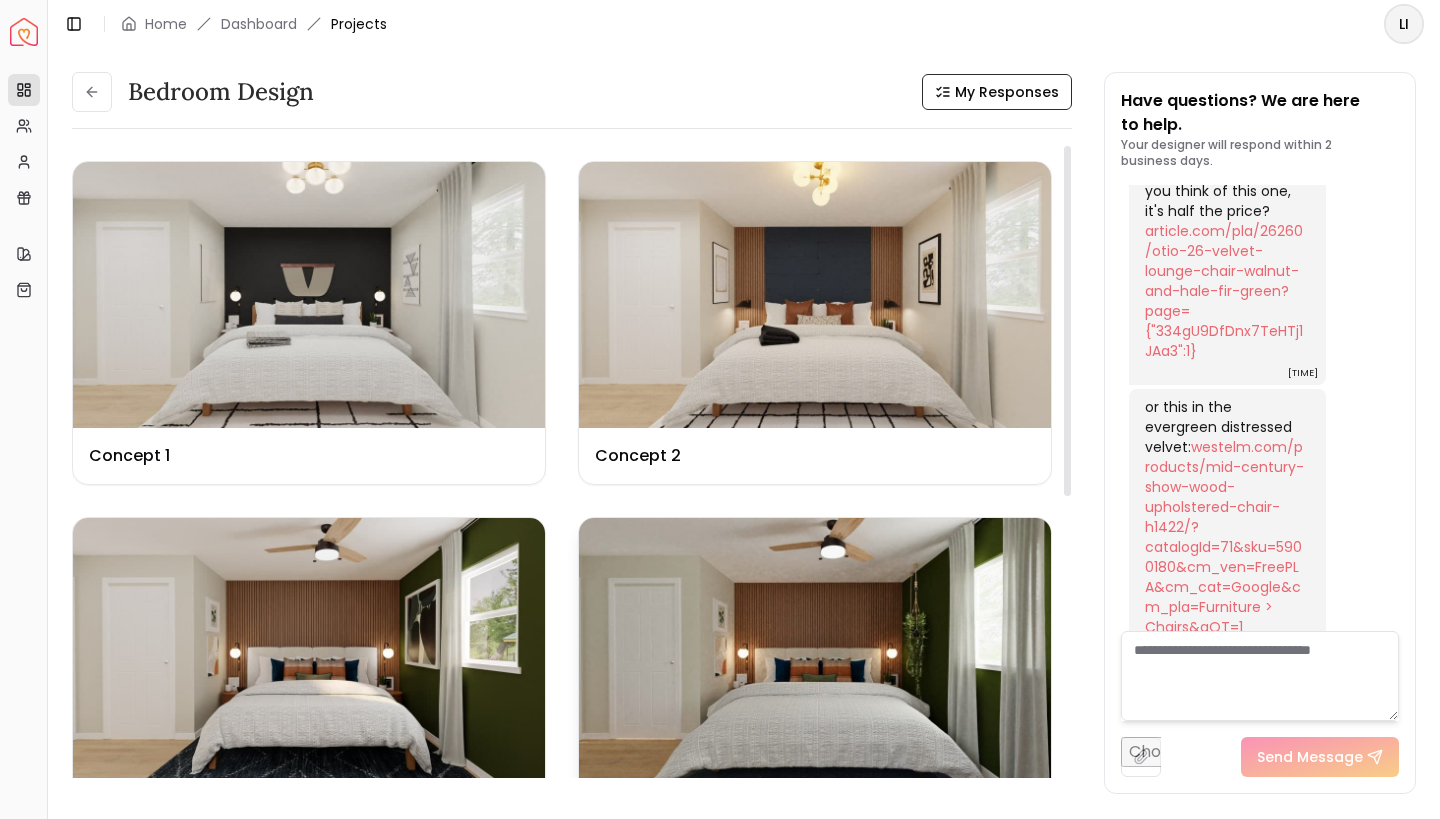 click at bounding box center (815, 651) 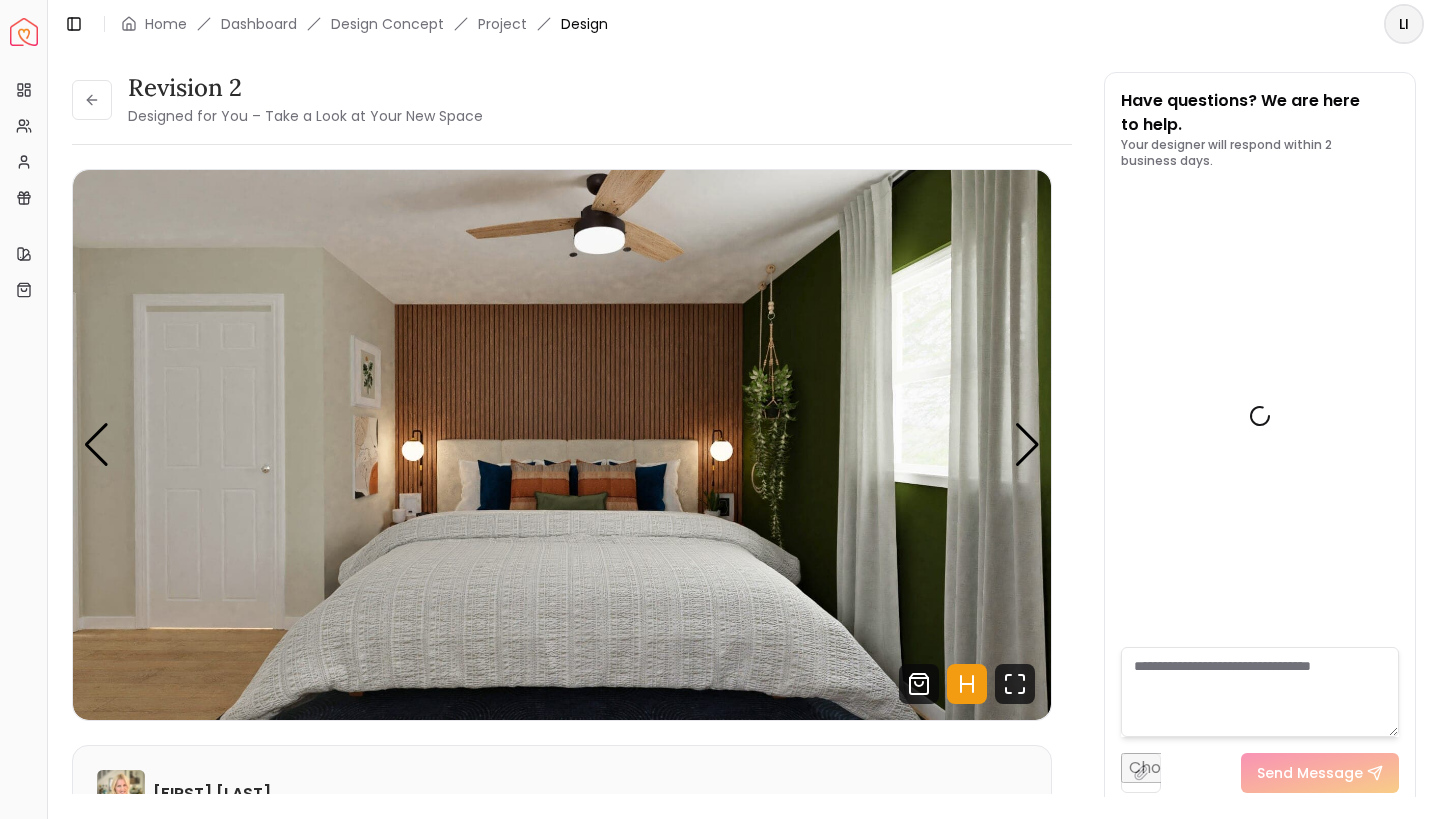 scroll, scrollTop: 3456, scrollLeft: 0, axis: vertical 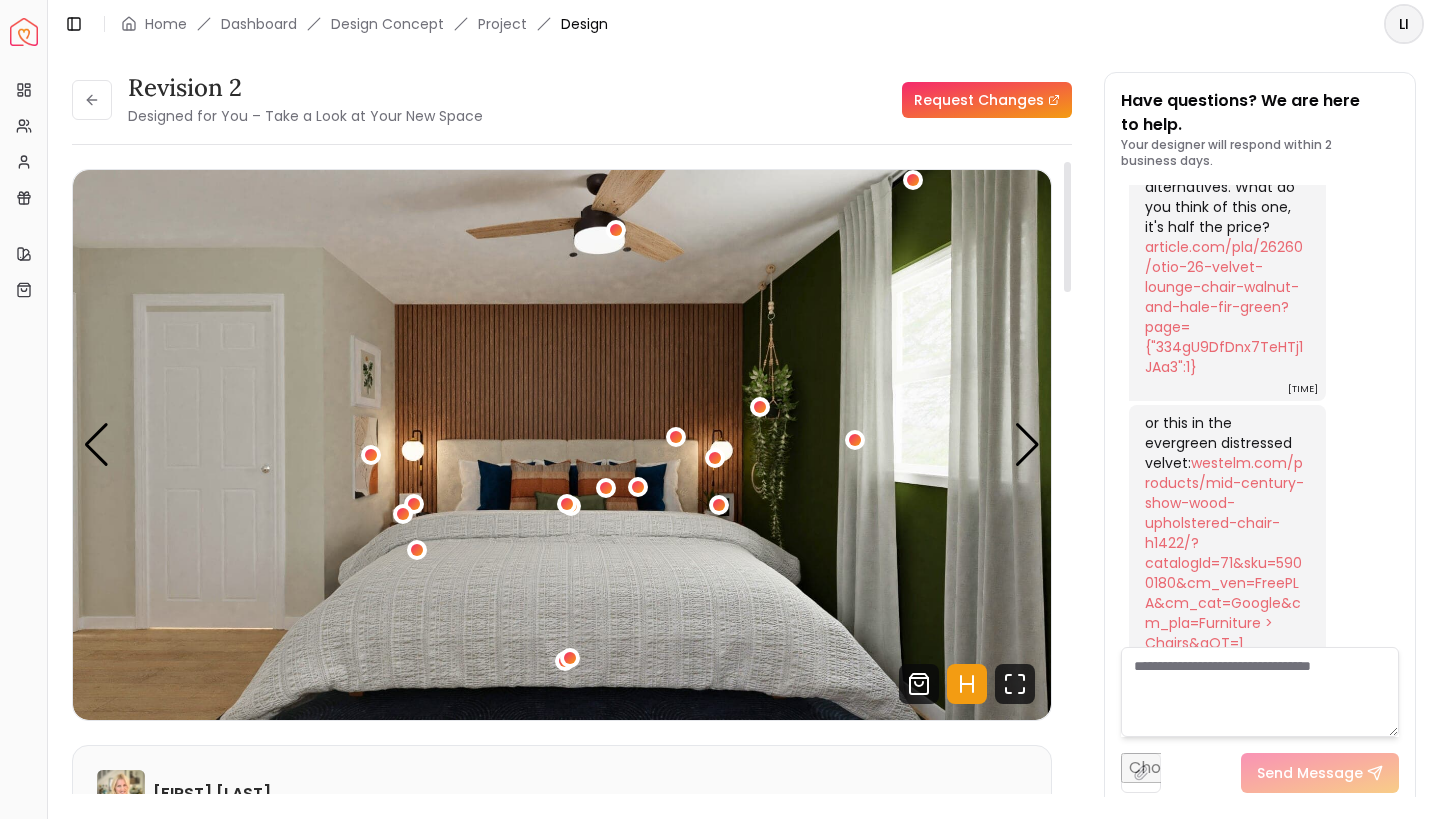click at bounding box center (562, 445) 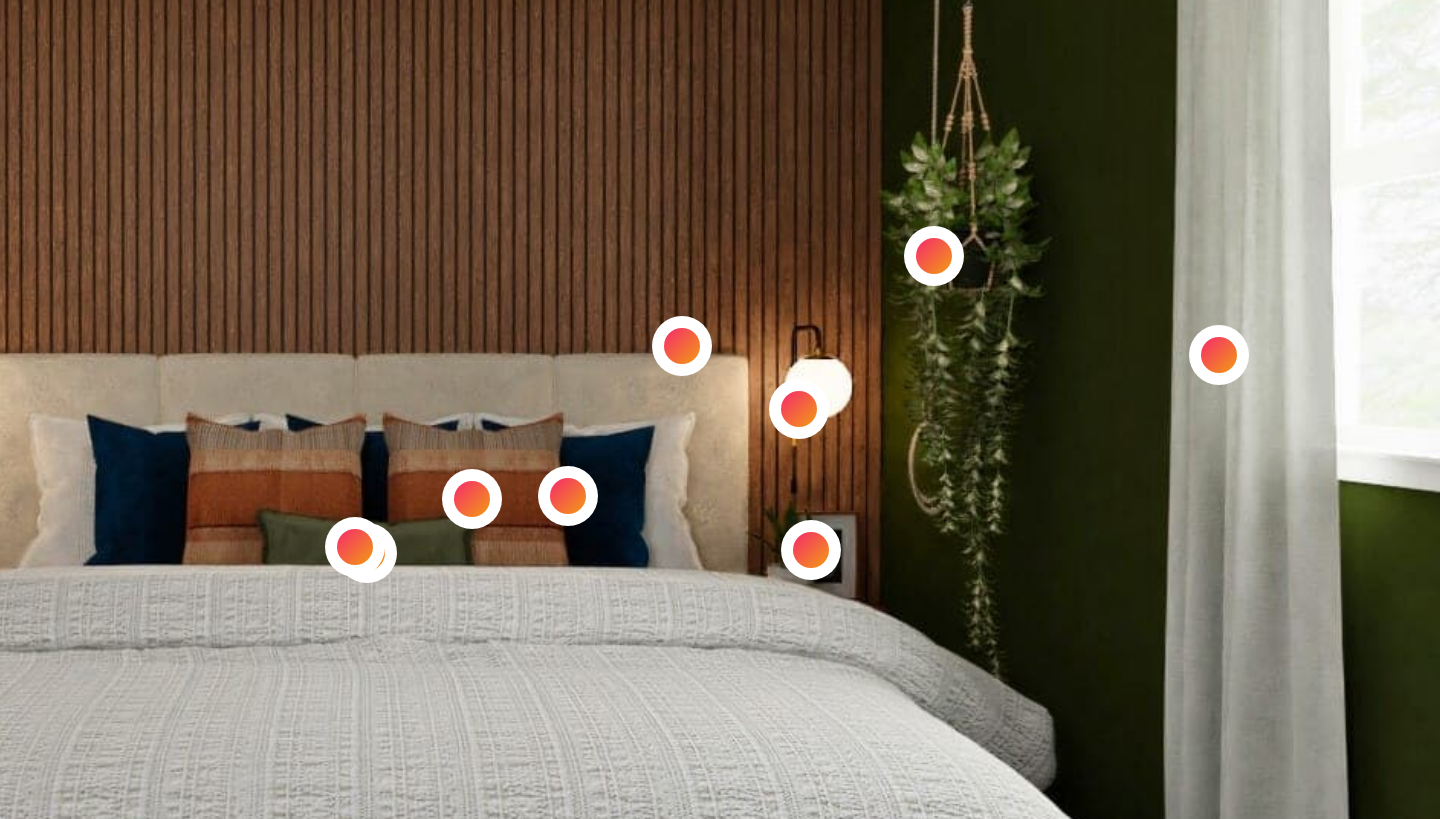 click at bounding box center [562, 445] 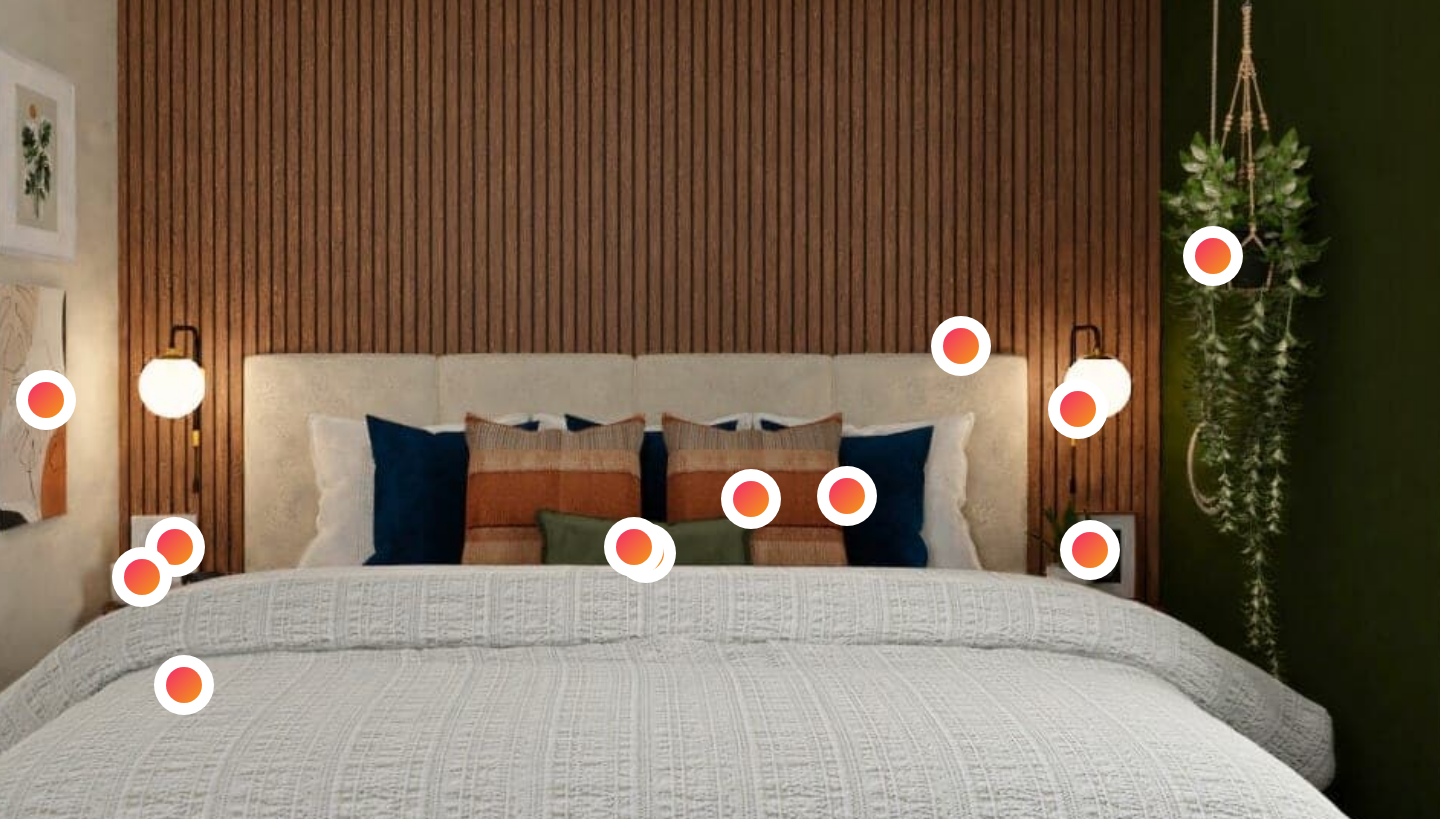 click at bounding box center (655, 445) 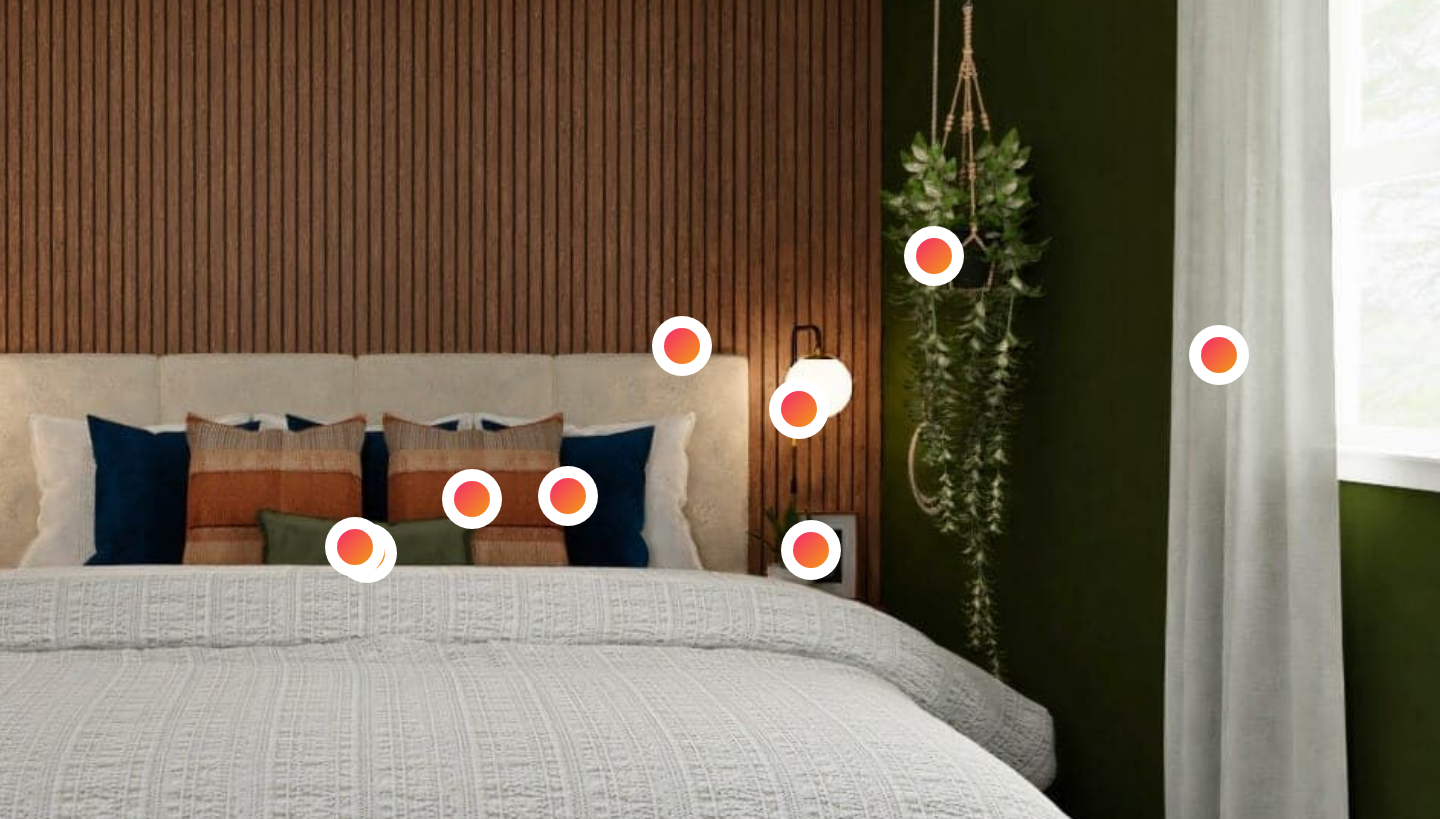 click at bounding box center (562, 445) 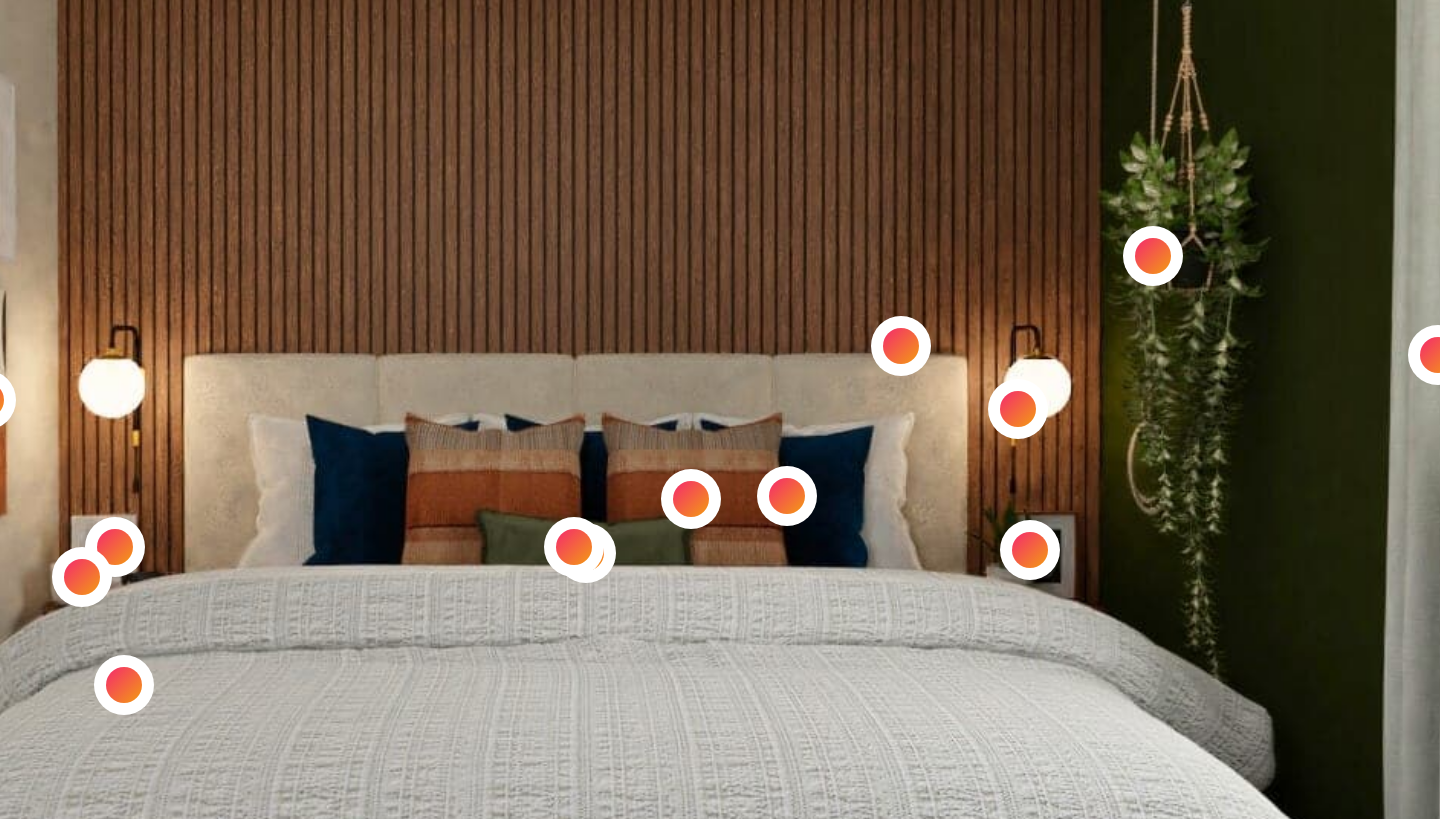 click at bounding box center [635, 445] 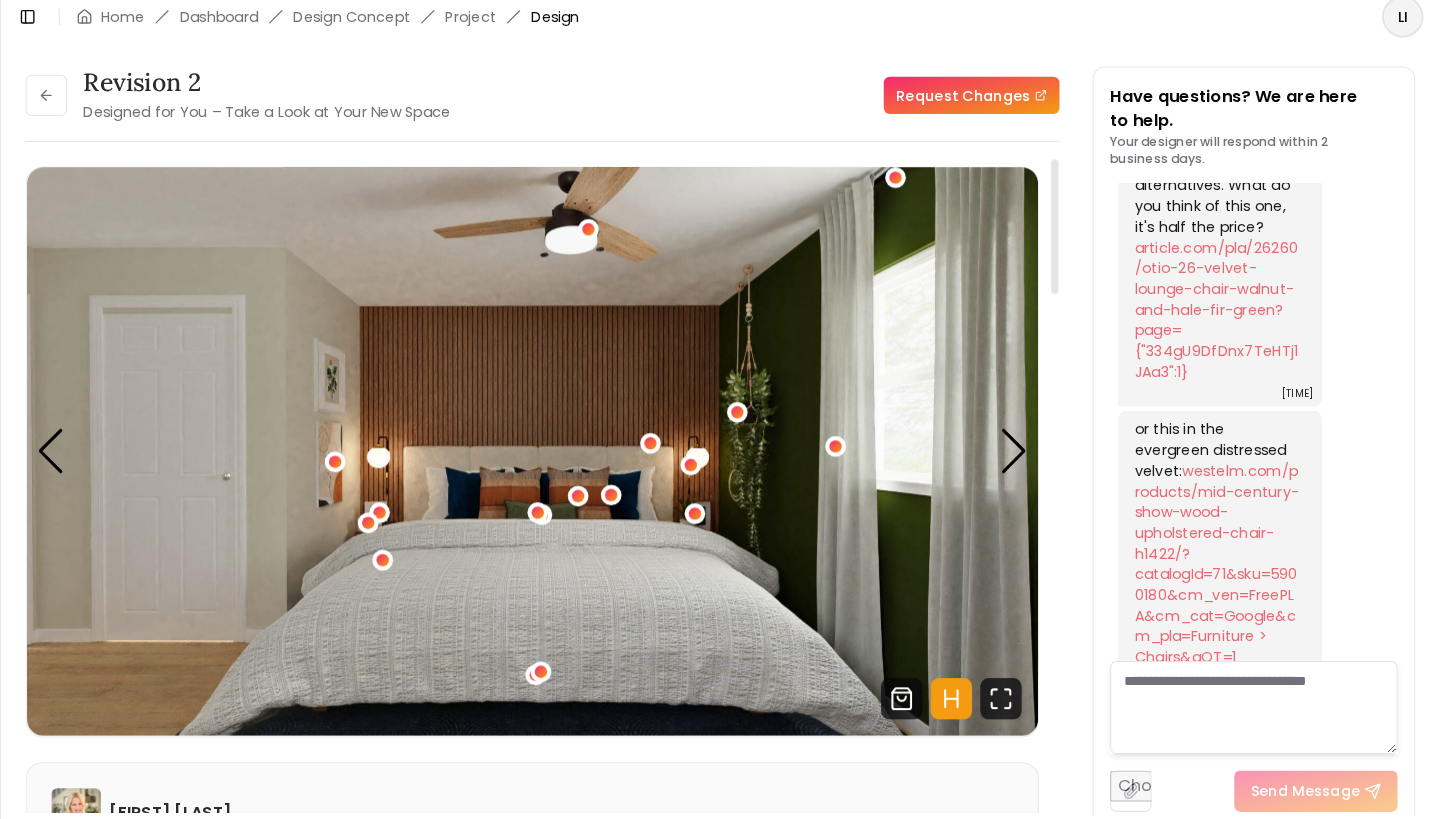 scroll, scrollTop: 0, scrollLeft: 0, axis: both 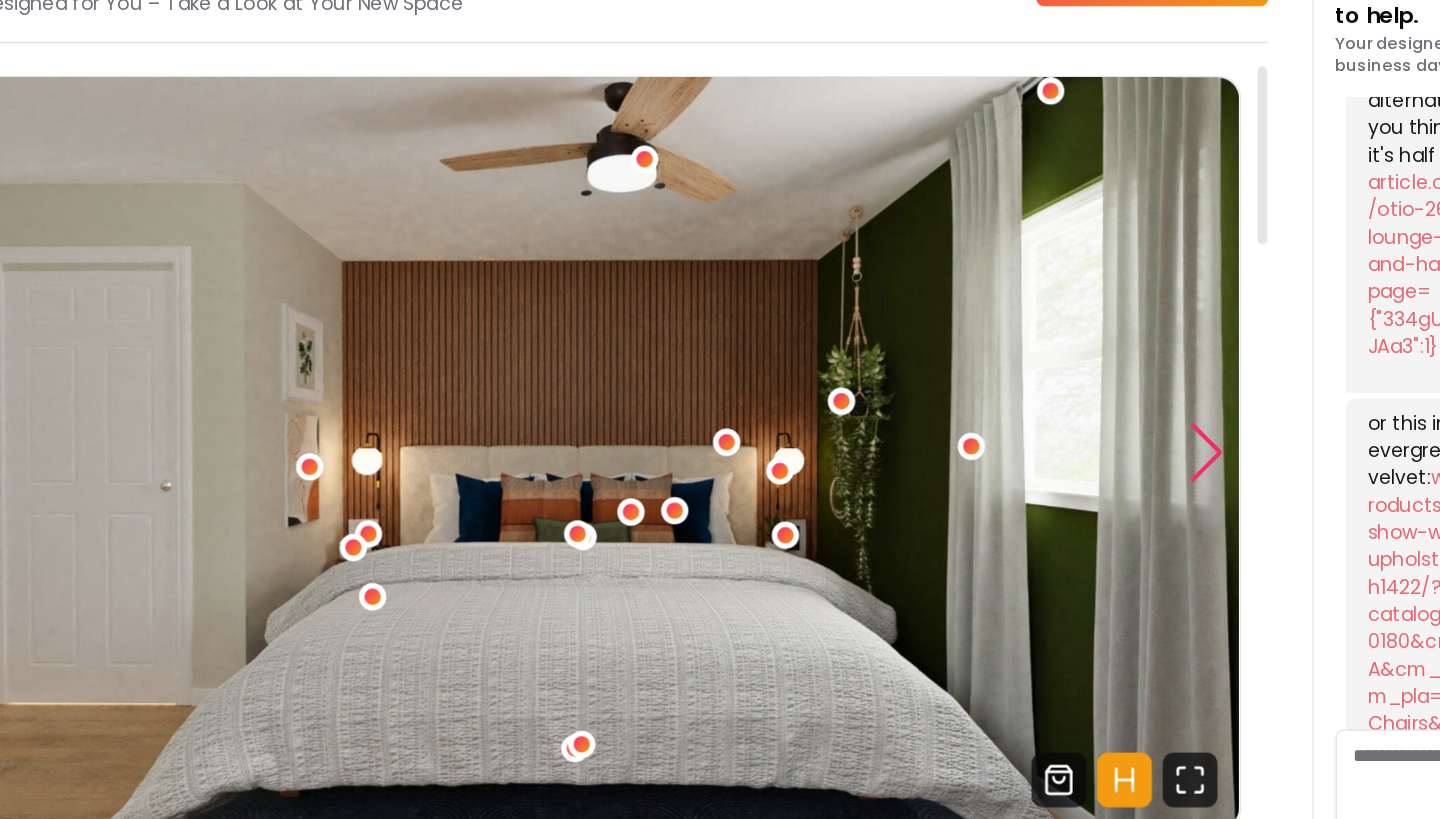 click at bounding box center [1027, 445] 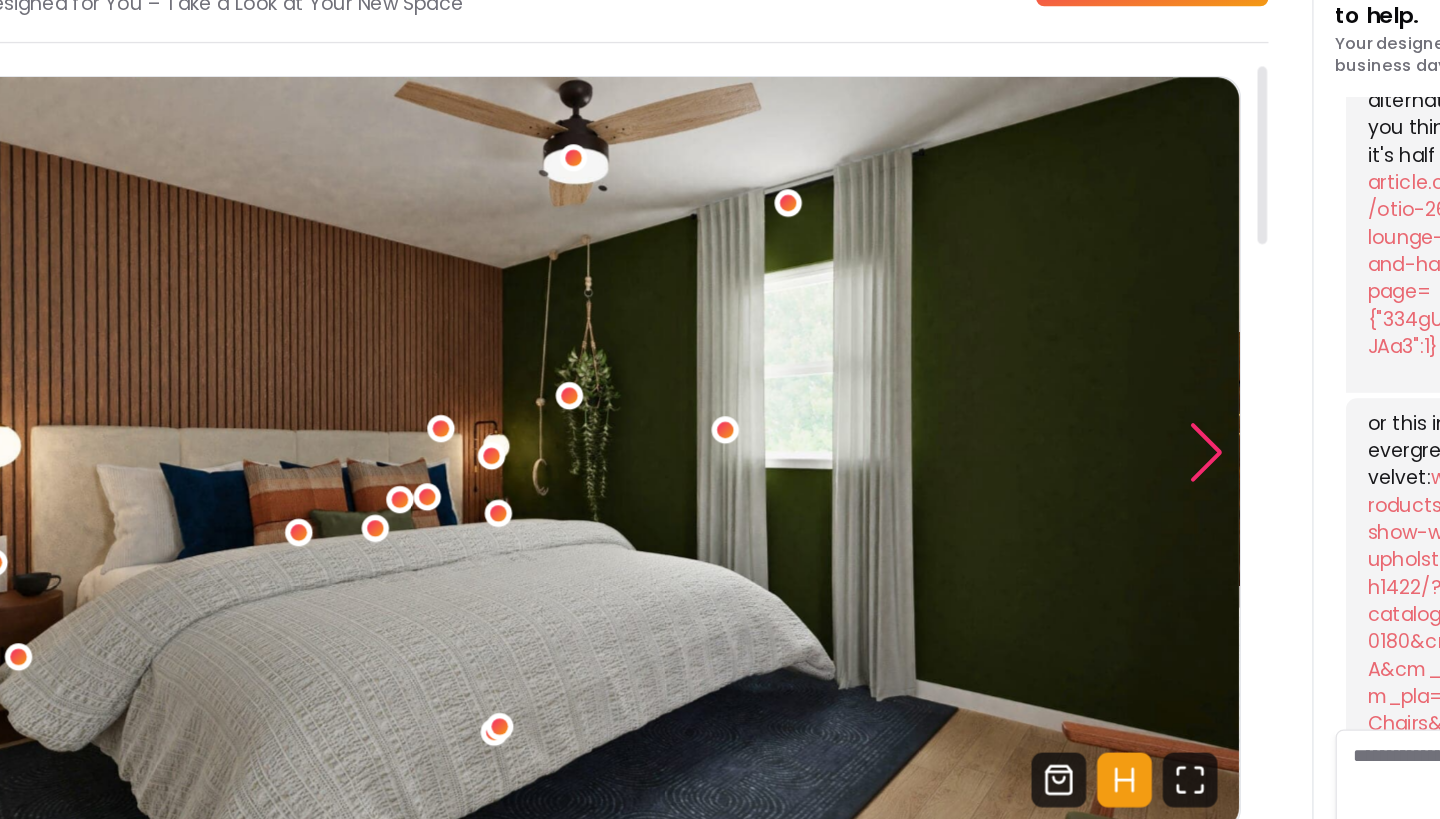 click at bounding box center [1027, 445] 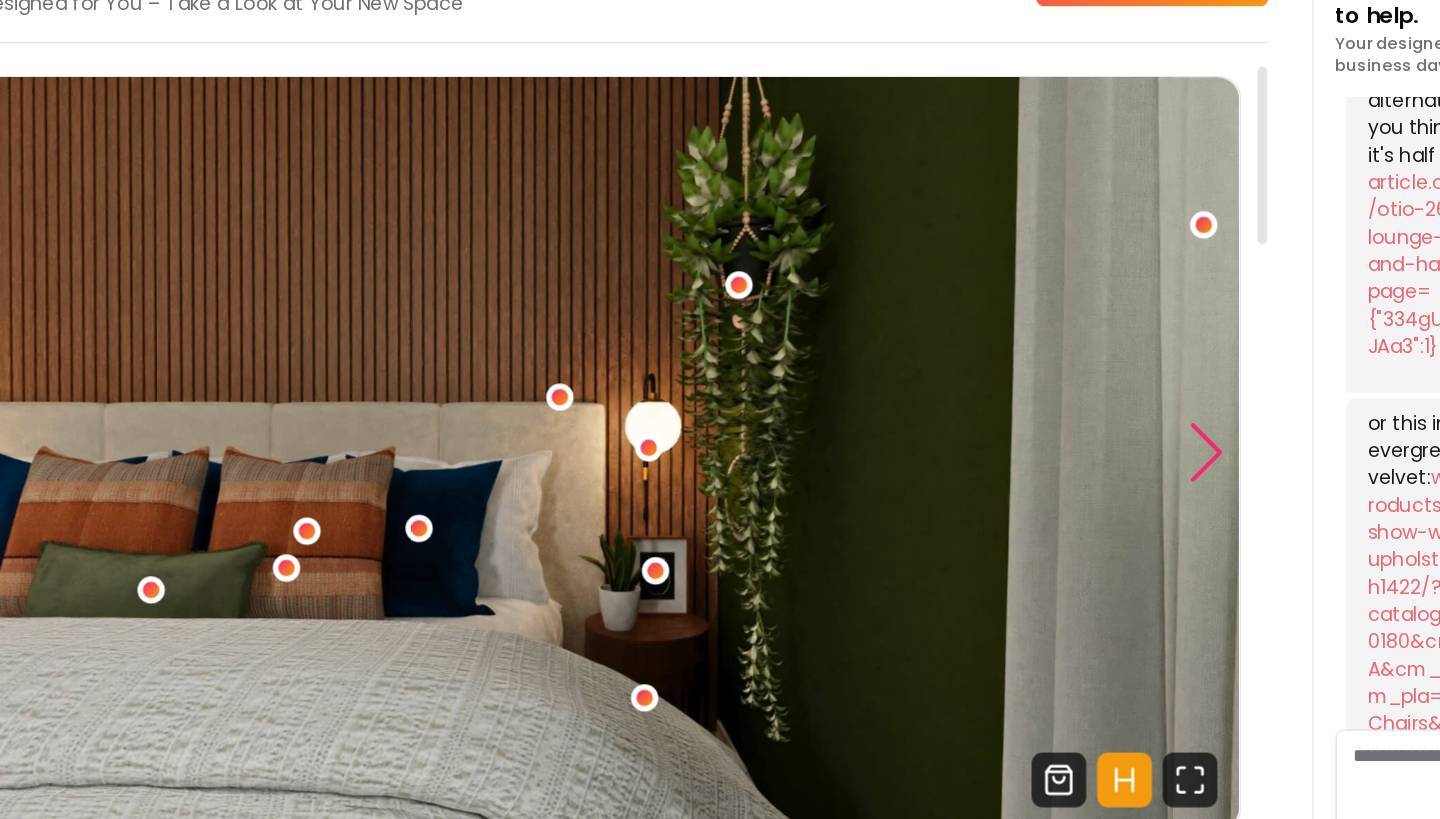 click at bounding box center [1027, 445] 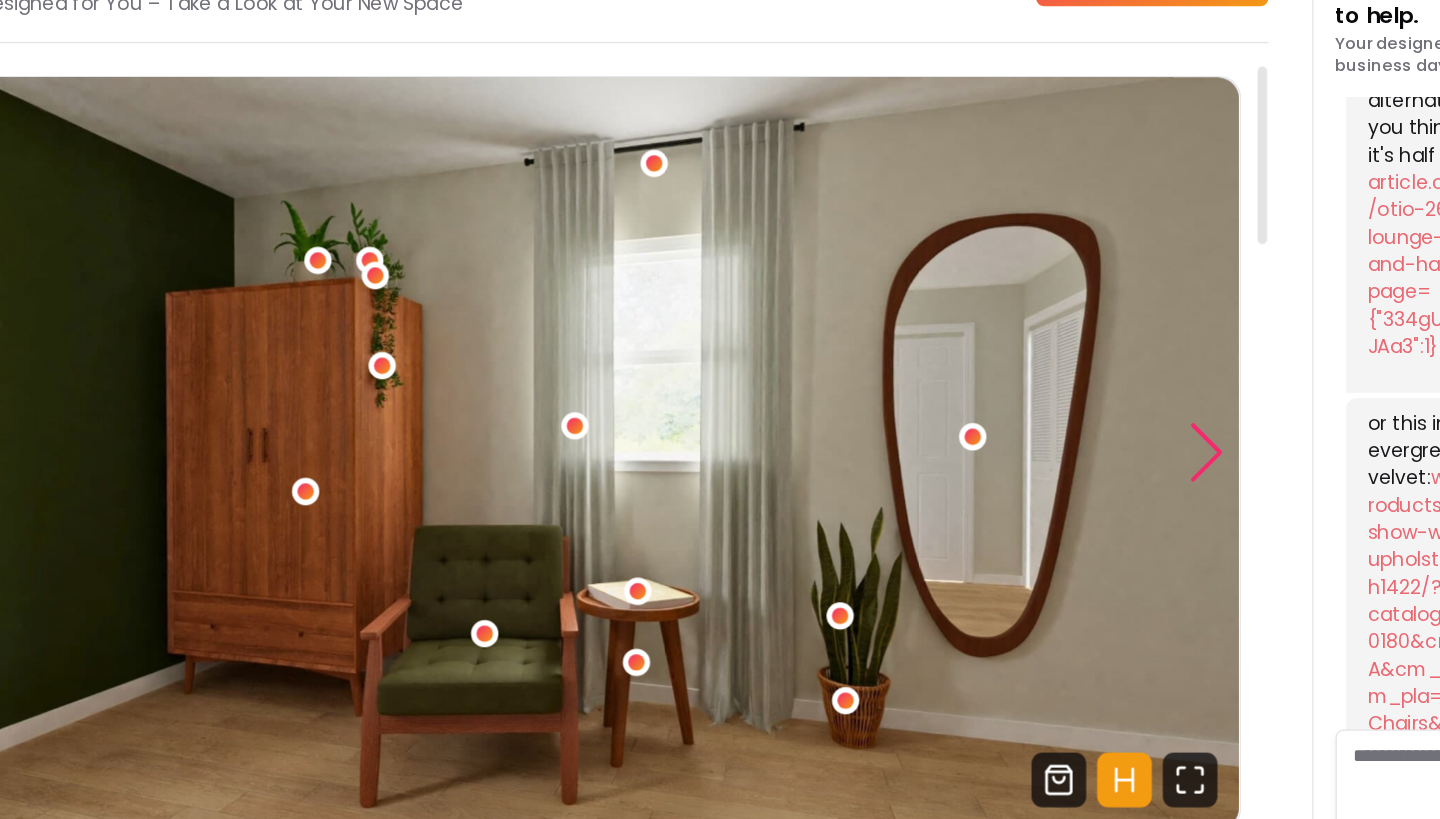 click at bounding box center [1027, 445] 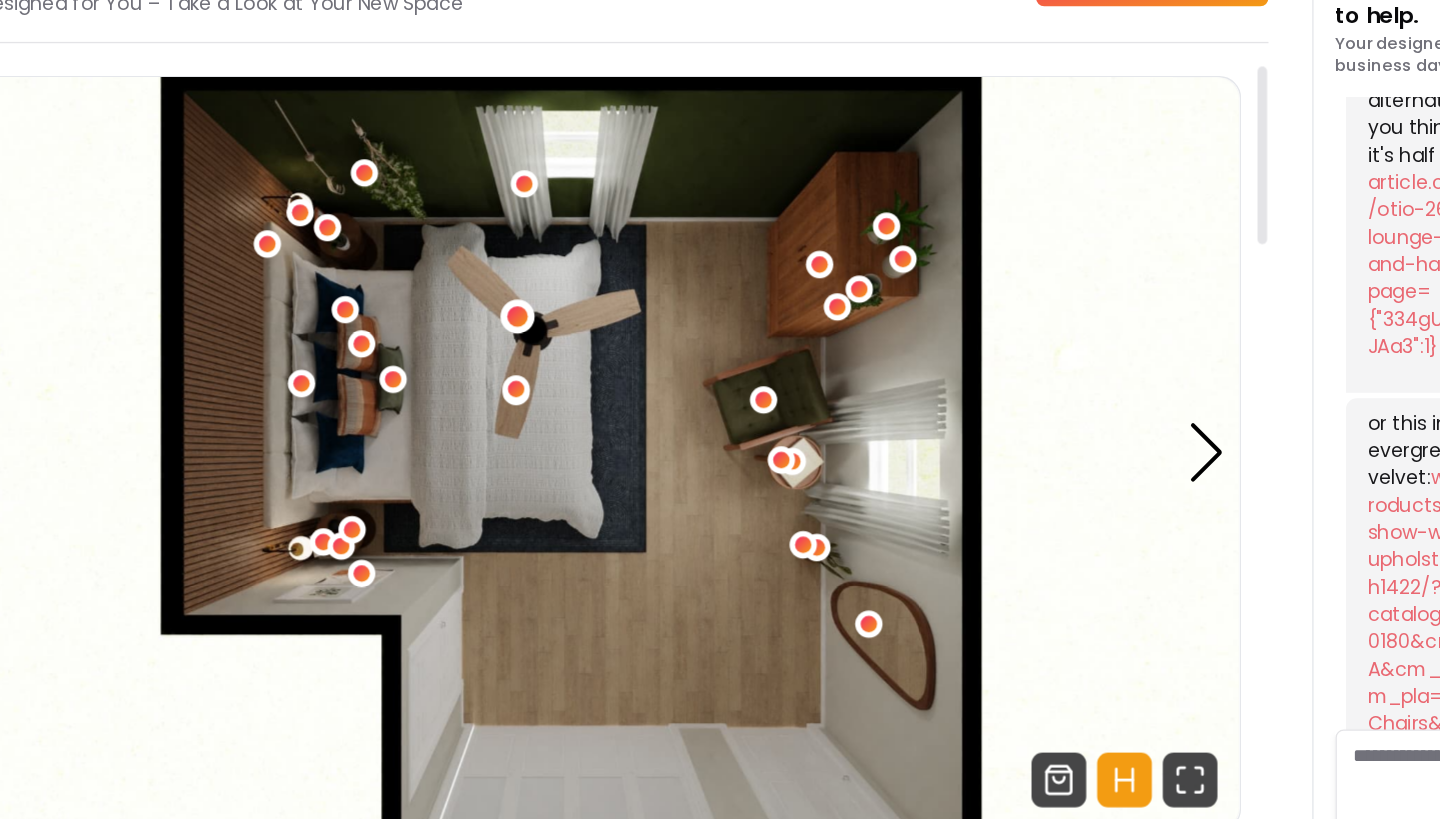 click at bounding box center [522, 344] 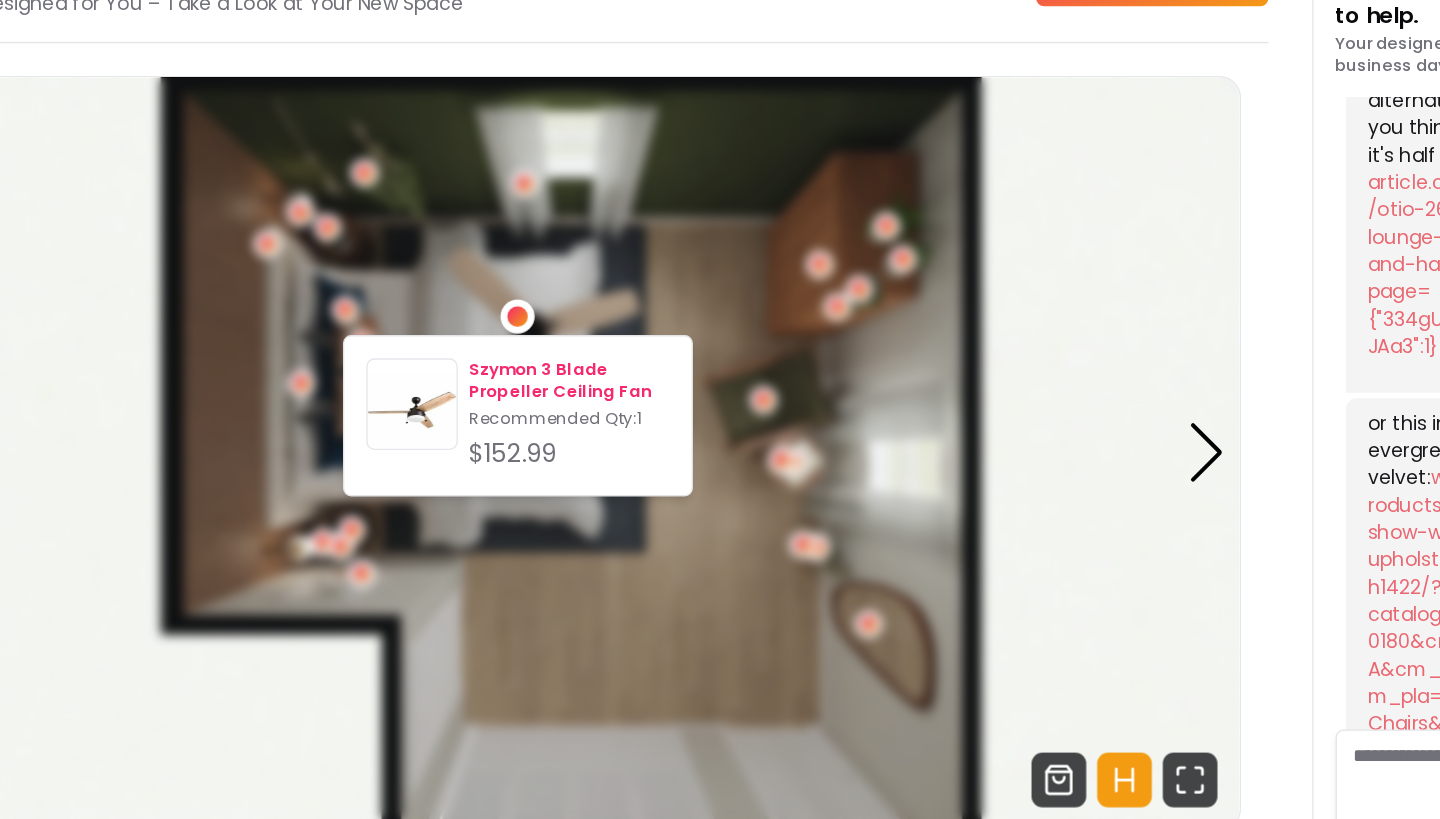 click on "Szymon 3 Blade Propeller Ceiling Fan" at bounding box center (560, 392) 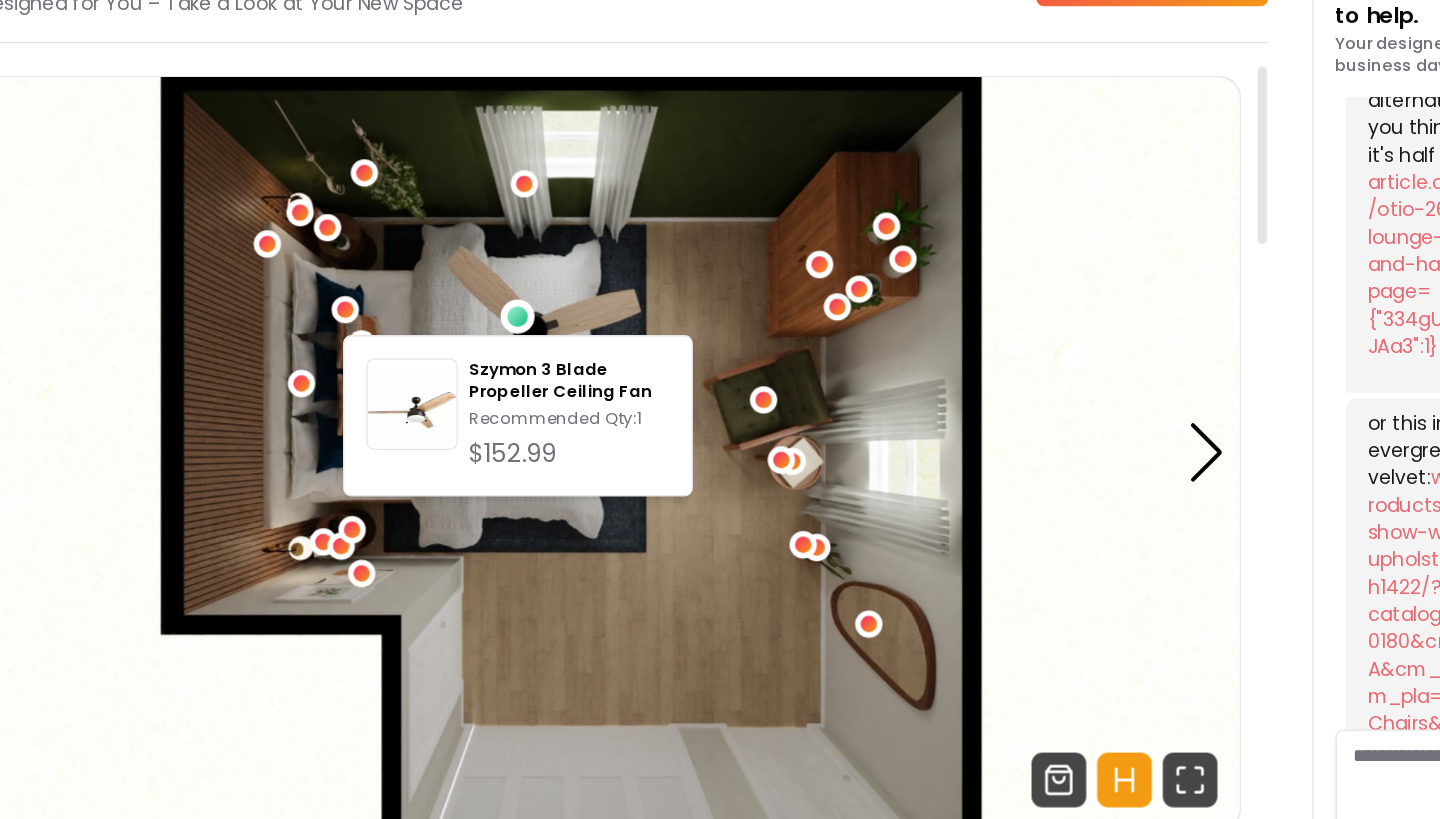 click at bounding box center [562, 445] 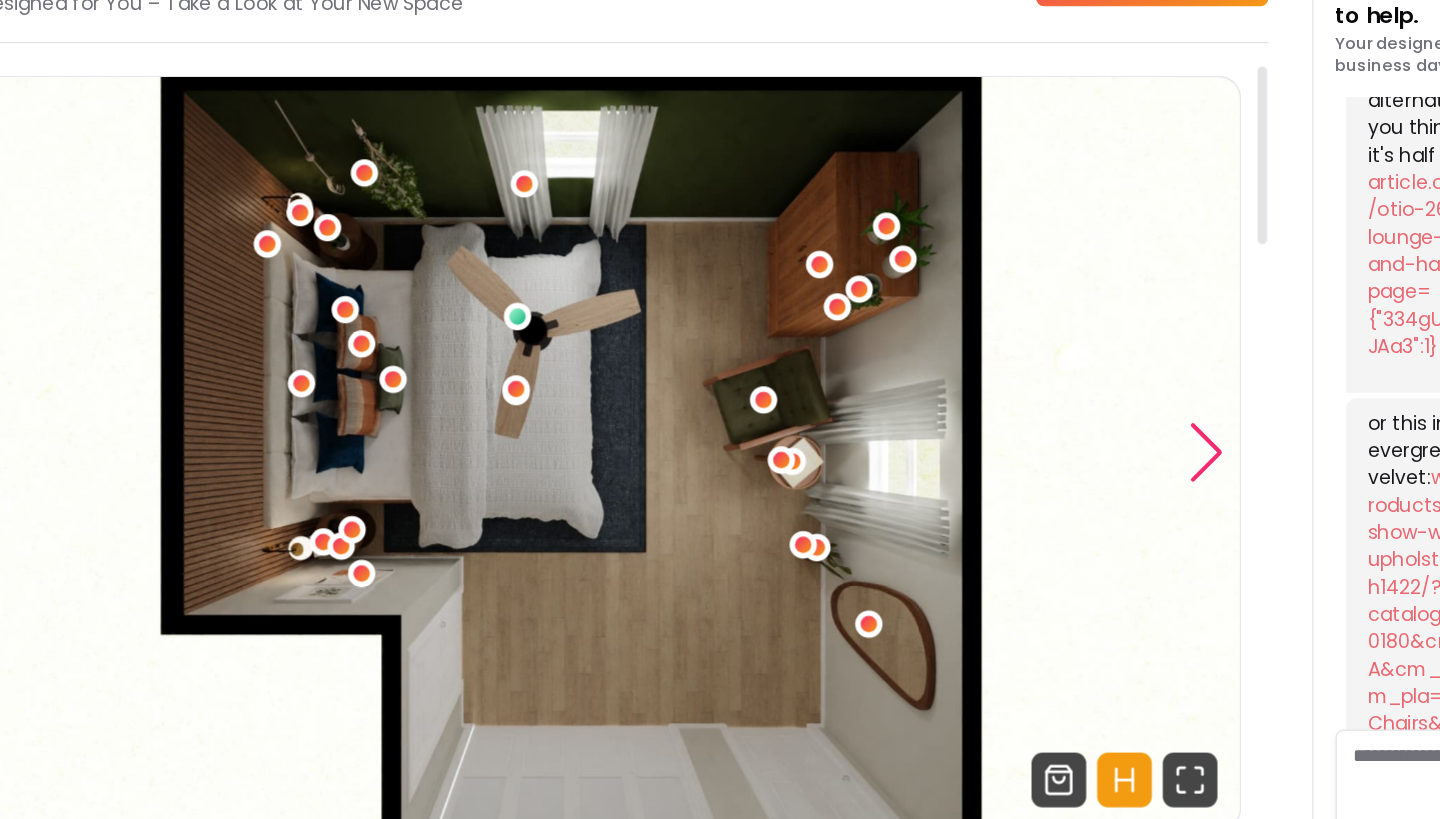 click at bounding box center (1027, 445) 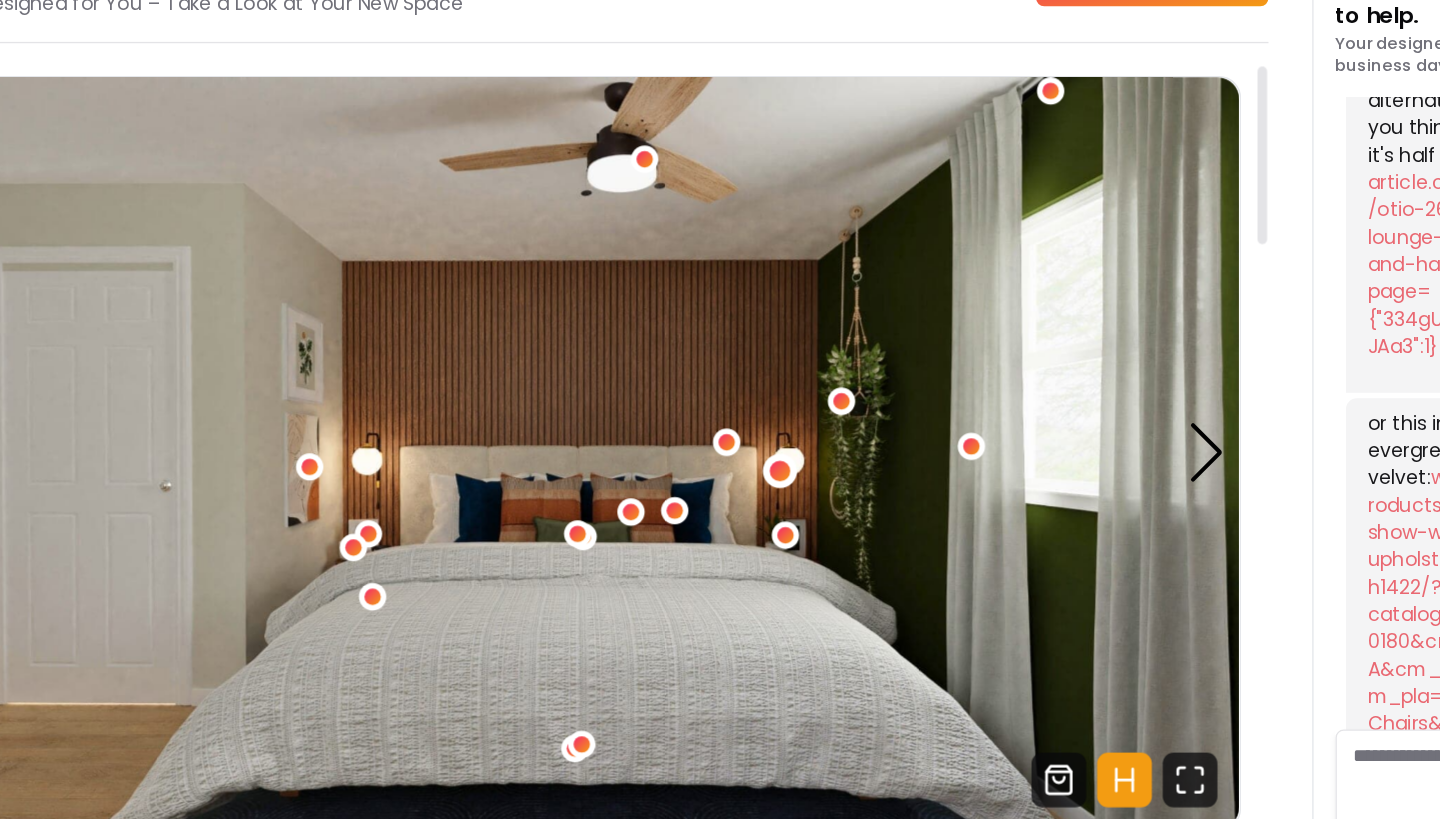 click at bounding box center [714, 457] 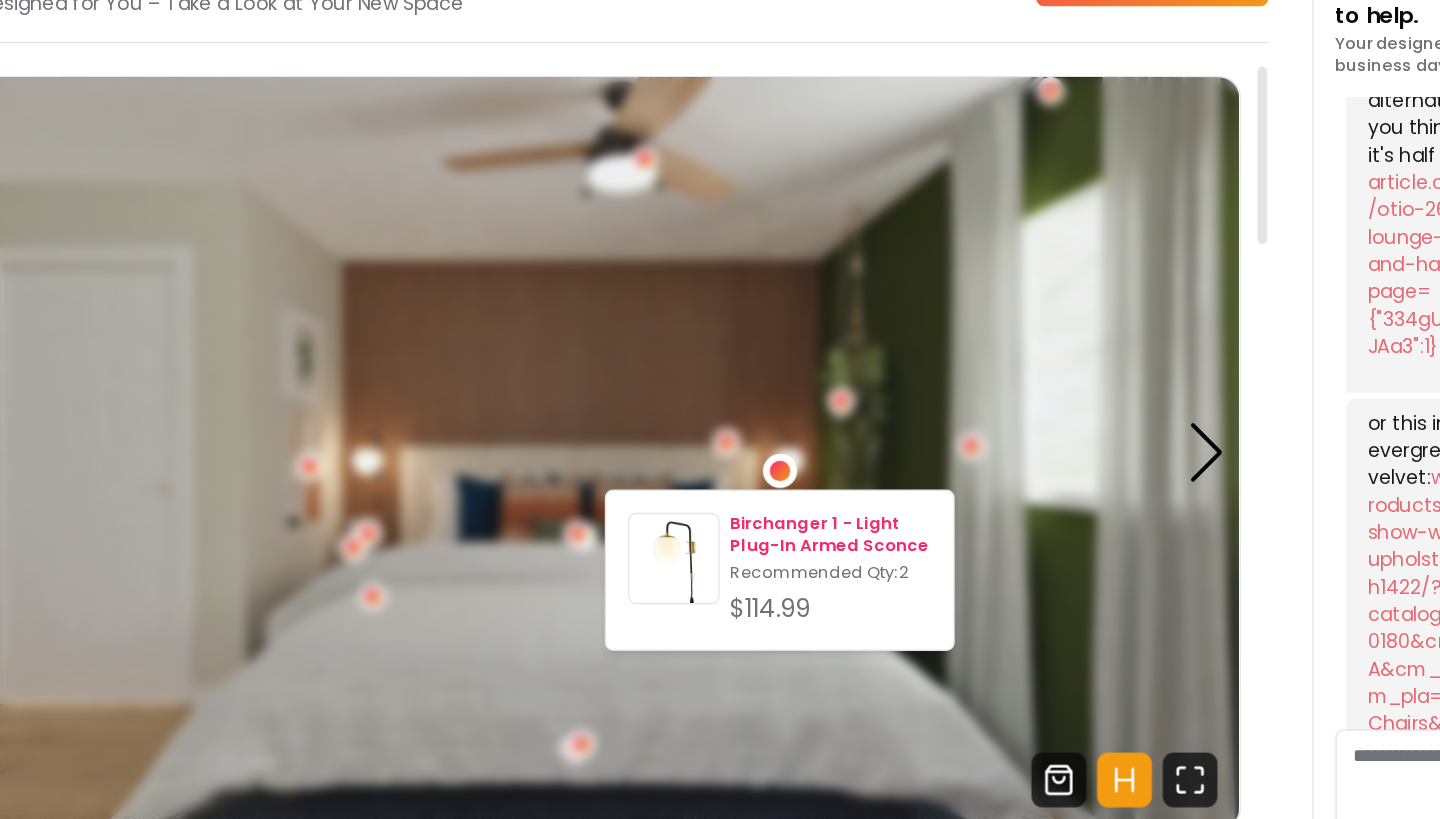 click on "Birchanger 1 - Light Plug-In Armed Sconce" at bounding box center [751, 505] 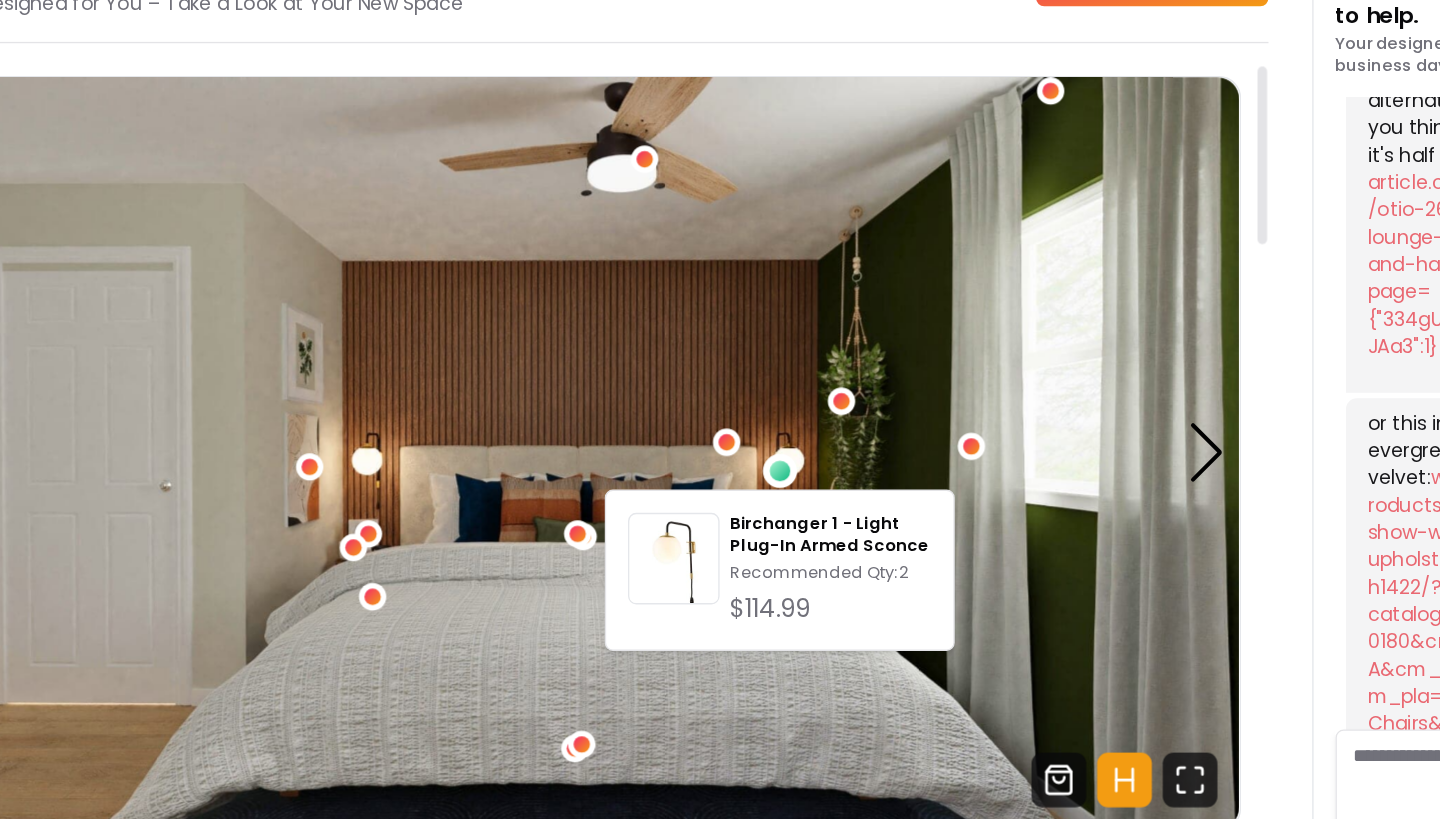 click at bounding box center [562, 445] 